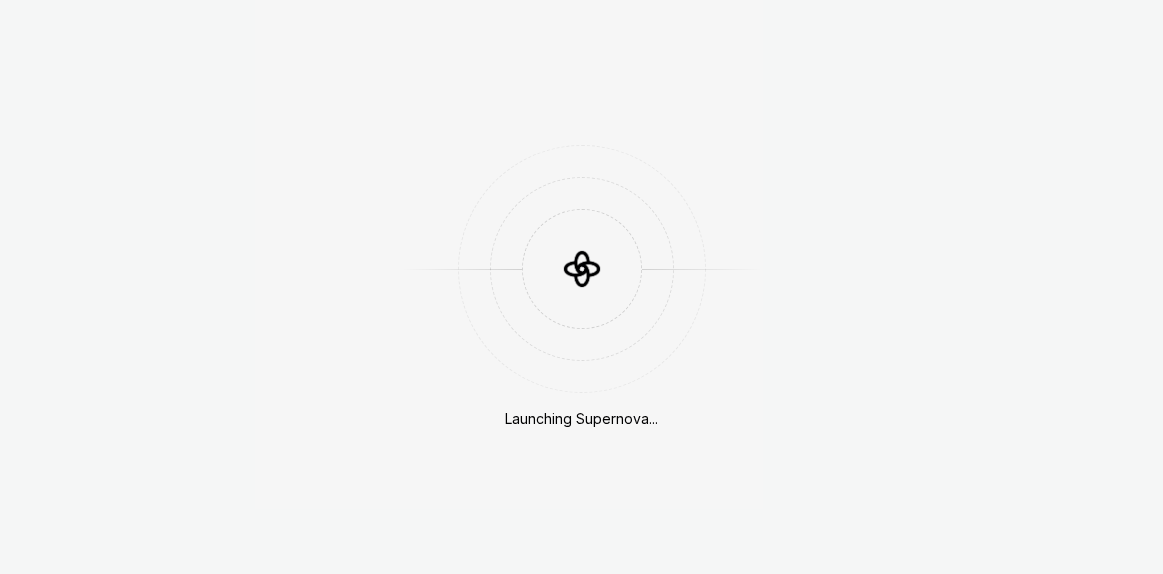 scroll, scrollTop: 0, scrollLeft: 0, axis: both 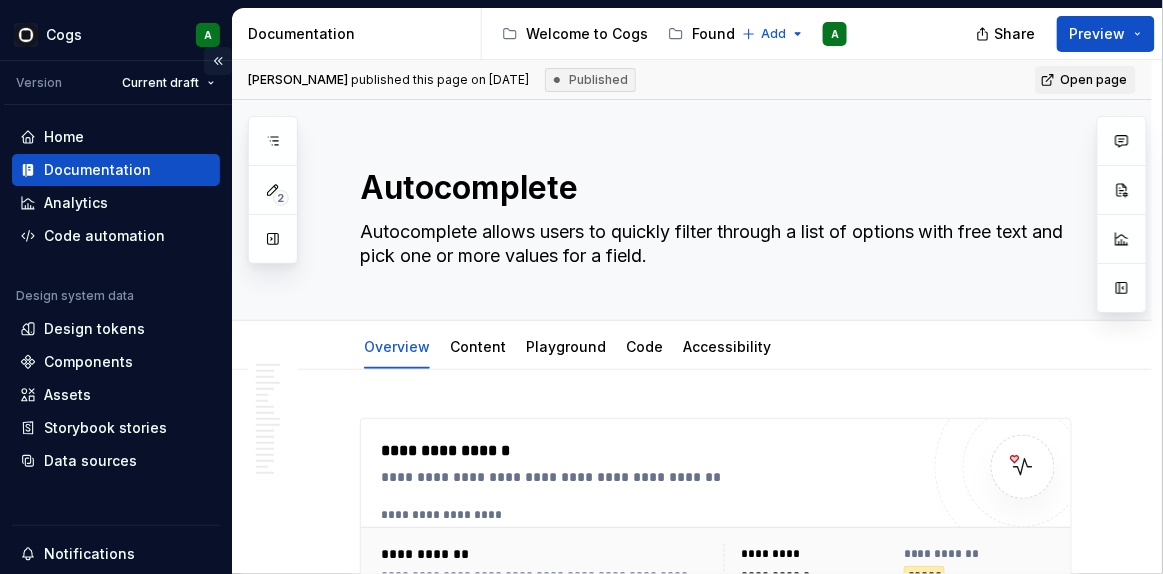 click at bounding box center (218, 61) 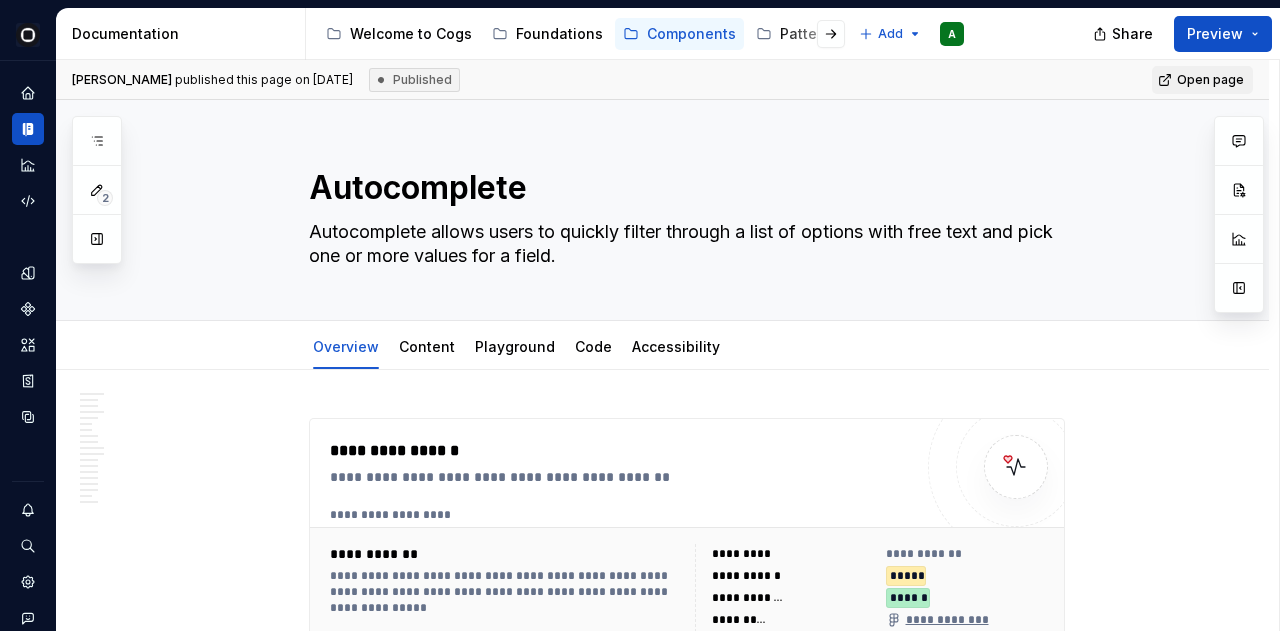 click at bounding box center [815, 34] 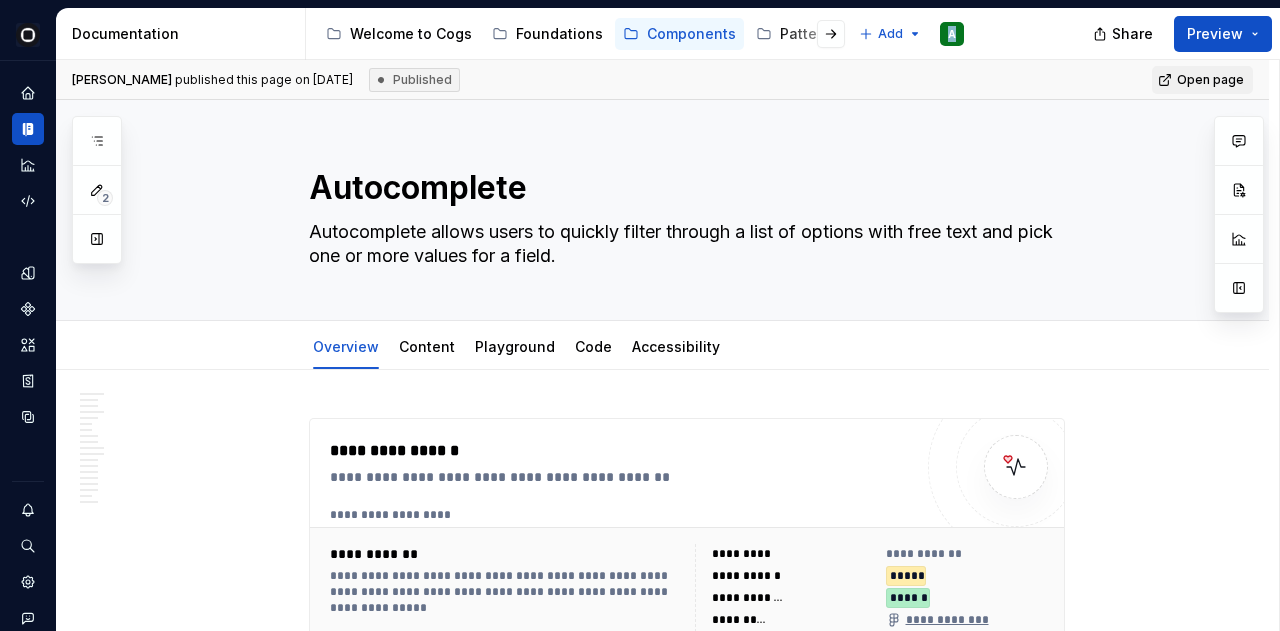 click at bounding box center [815, 34] 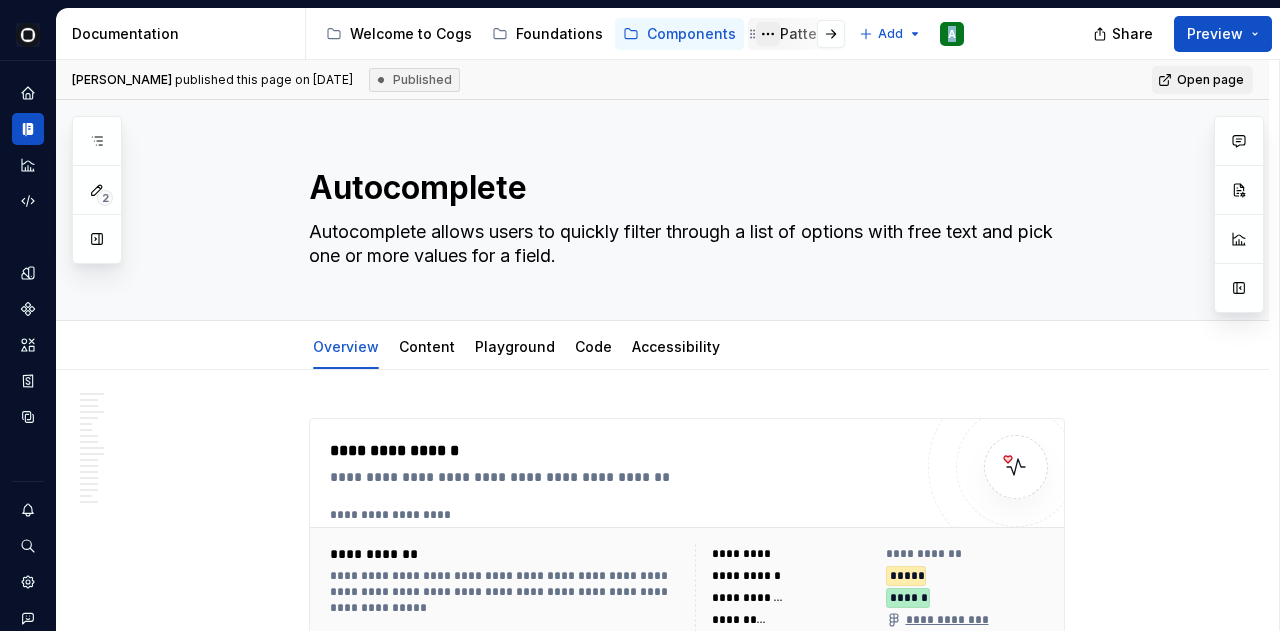 click at bounding box center [768, 34] 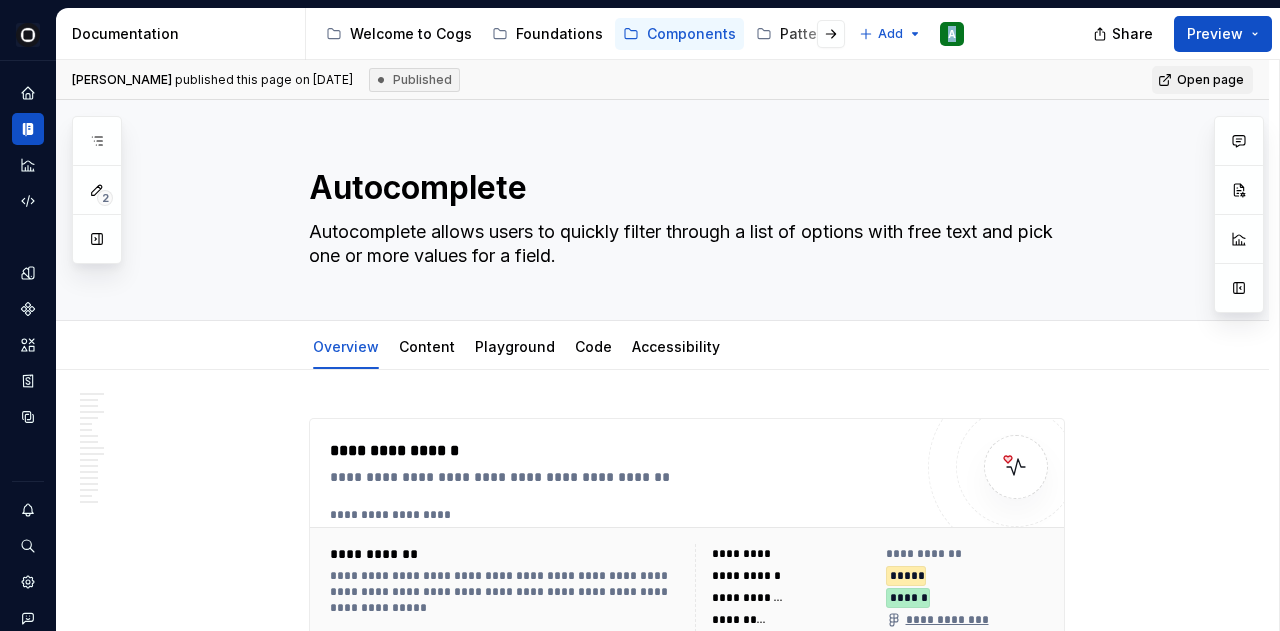 click on "Cogs A Design system data Documentation
Accessibility guide for tree Page tree.
Navigate the tree with the arrow keys. Common tree hotkeys apply. Further keybindings are available:
enter to execute primary action on focused item
f2 to start renaming the focused item
escape to abort renaming an item
control+d to start dragging selected items
Welcome to Cogs Foundations Components Patterns Community Add A Share Preview 2 Pages Add
Accessibility guide for tree Page tree.
Navigate the tree with the arrow keys. Common tree hotkeys apply. Further keybindings are available:
enter to execute primary action on focused item
f2 to start renaming the focused item
escape to abort renaming an item
control+d to start dragging selected items
Component overview Components 📄 Component template Overview Content Playground Code Accessibility Accordion Overview Content Playground Code" at bounding box center [640, 315] 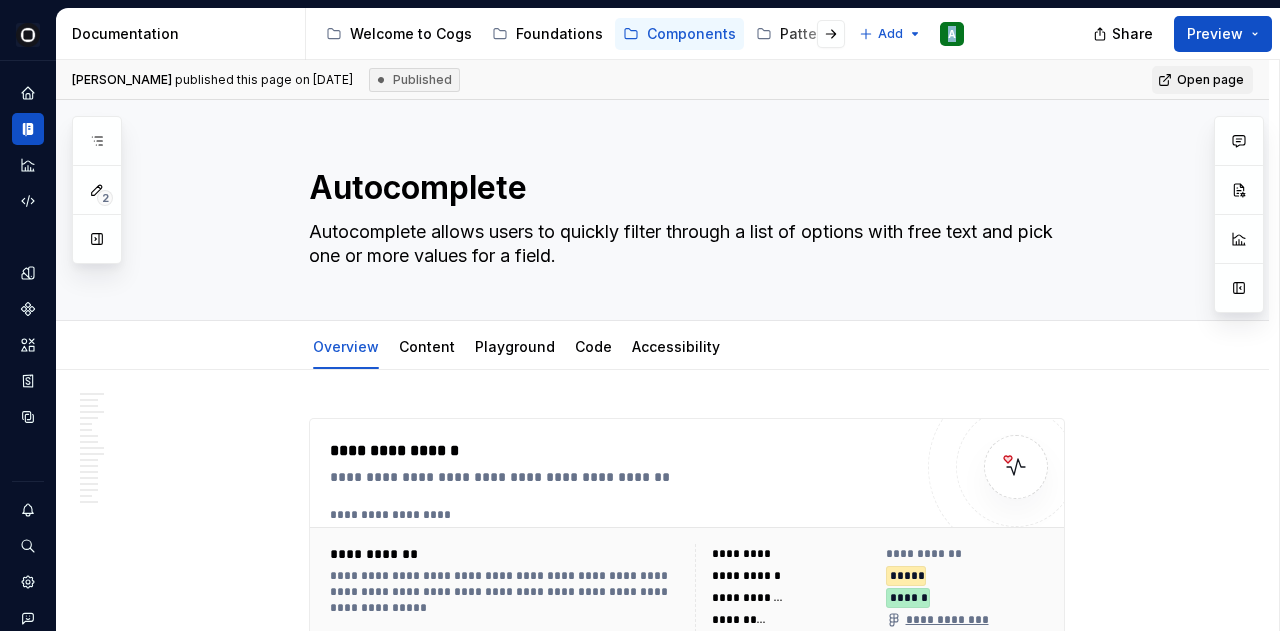 click at bounding box center [815, 34] 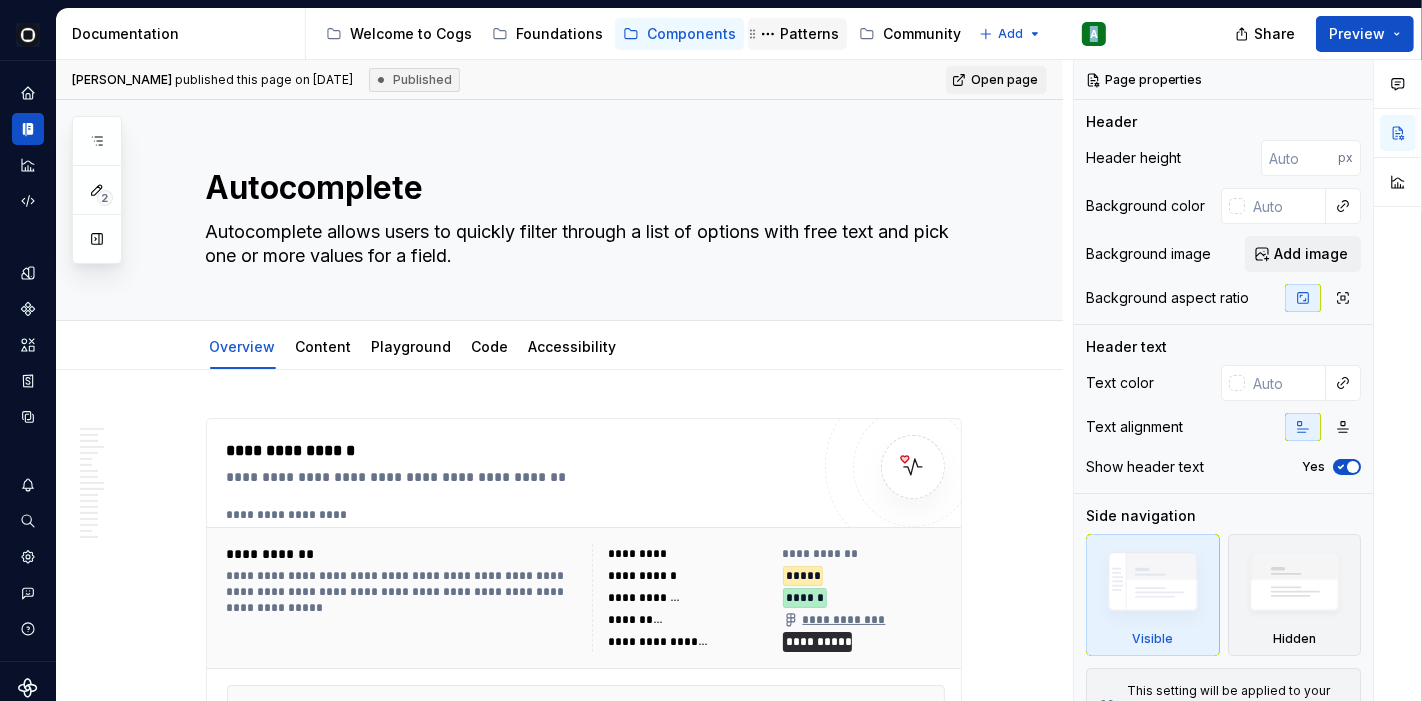 click on "Patterns" at bounding box center (809, 34) 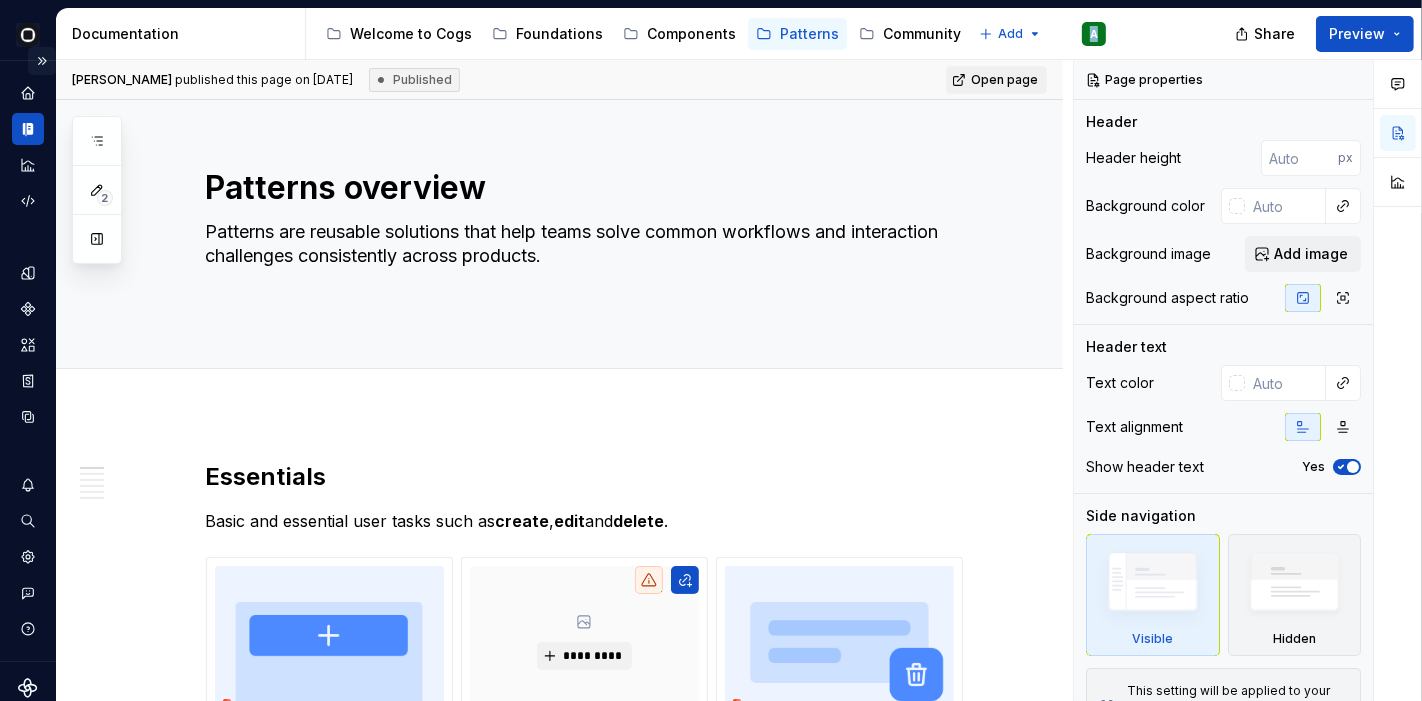 click at bounding box center [42, 61] 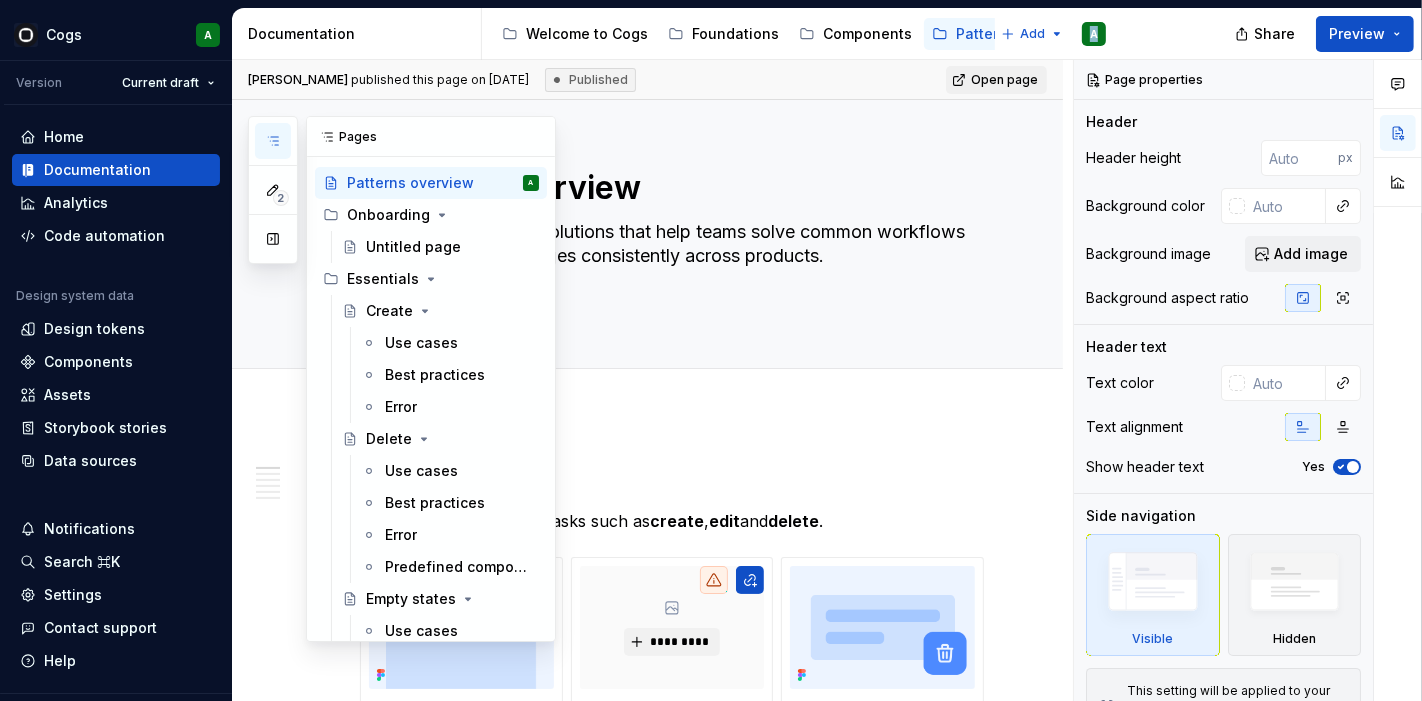 scroll, scrollTop: 0, scrollLeft: 0, axis: both 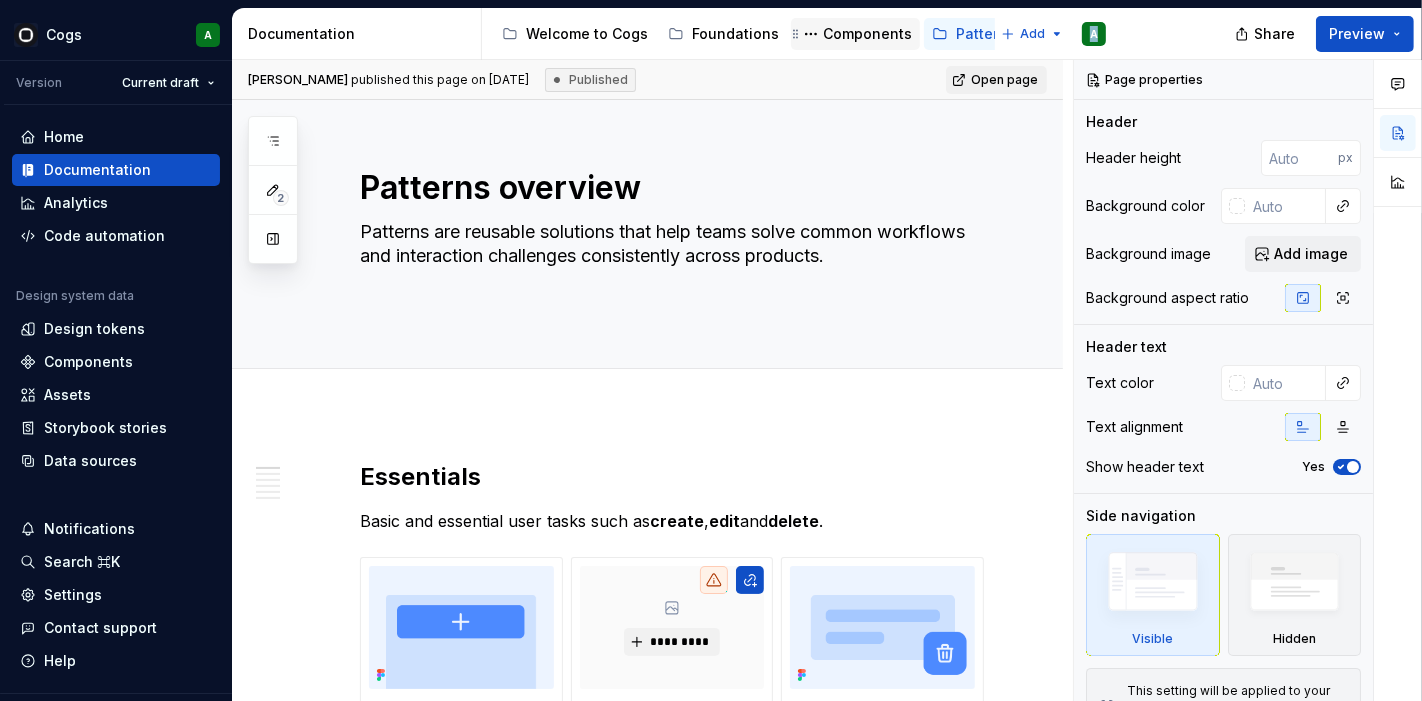 click on "Components" at bounding box center [867, 34] 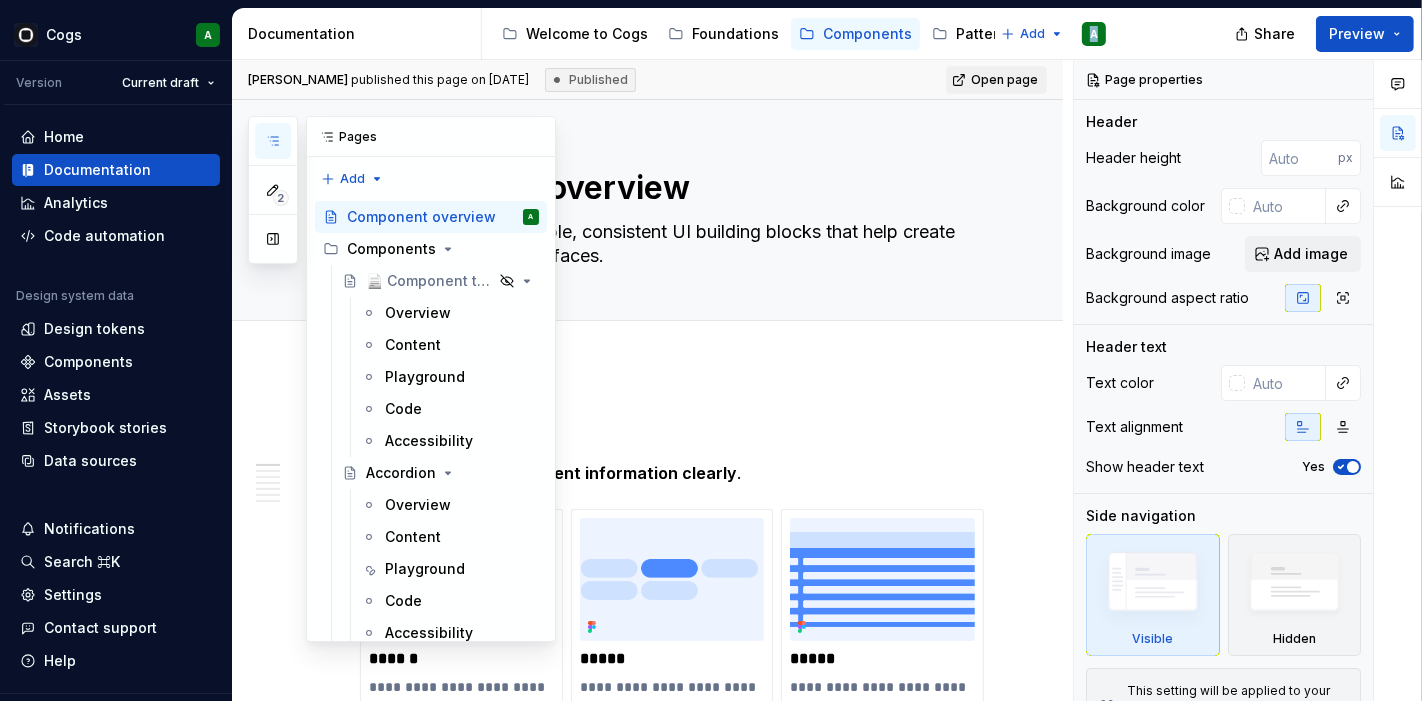 click 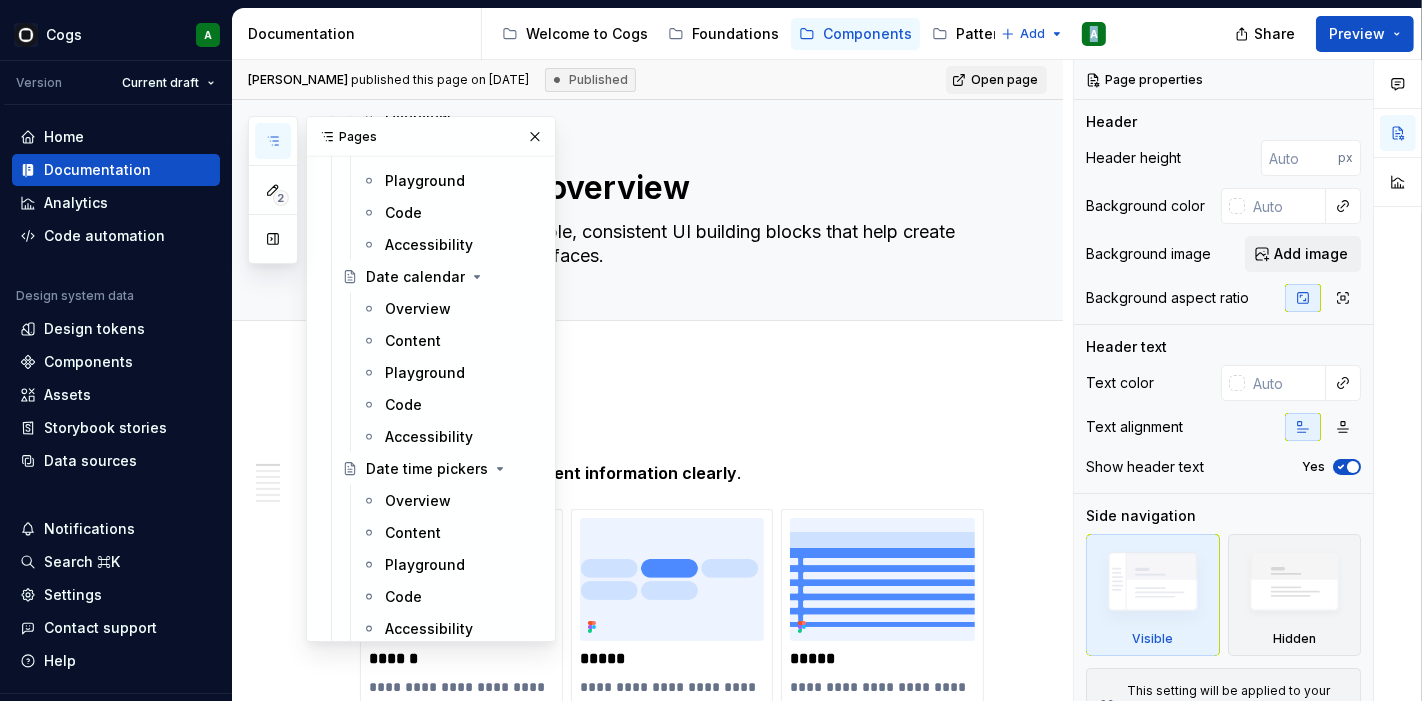 scroll, scrollTop: 1330, scrollLeft: 0, axis: vertical 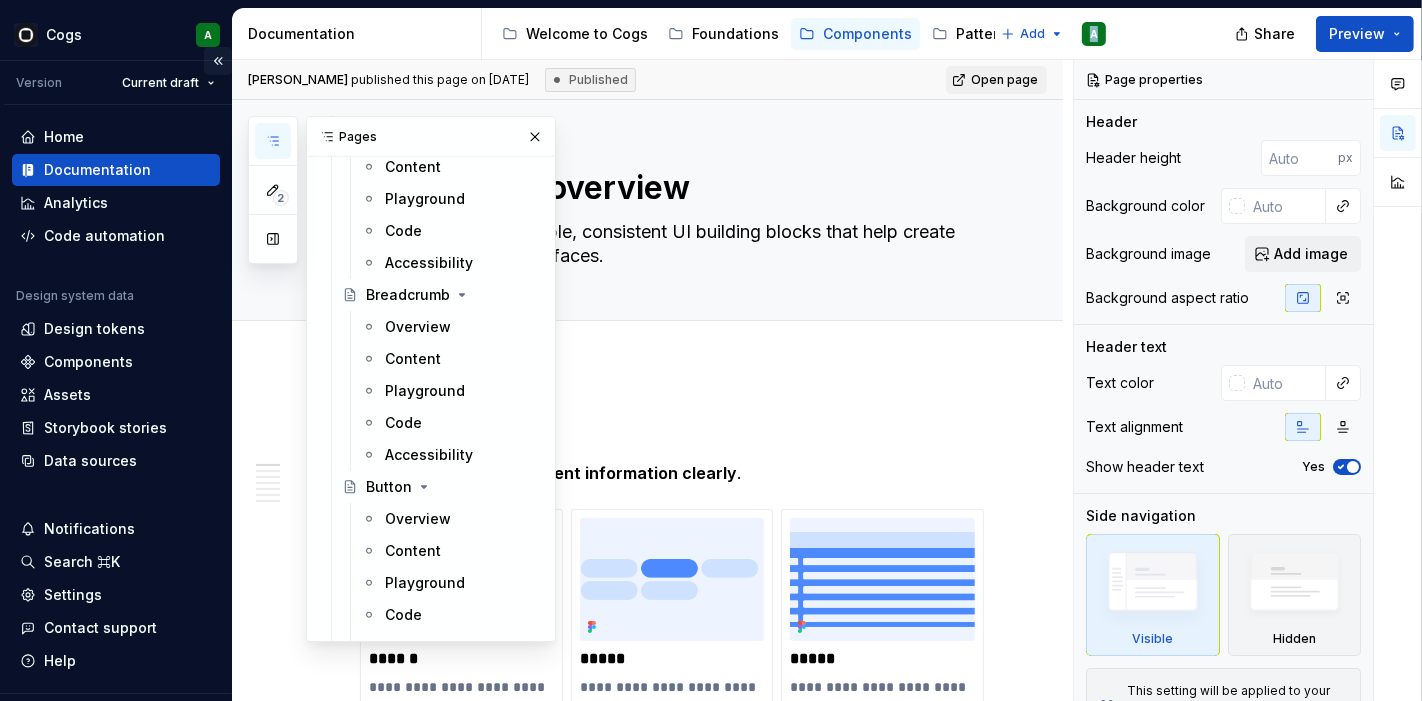 click at bounding box center (218, 61) 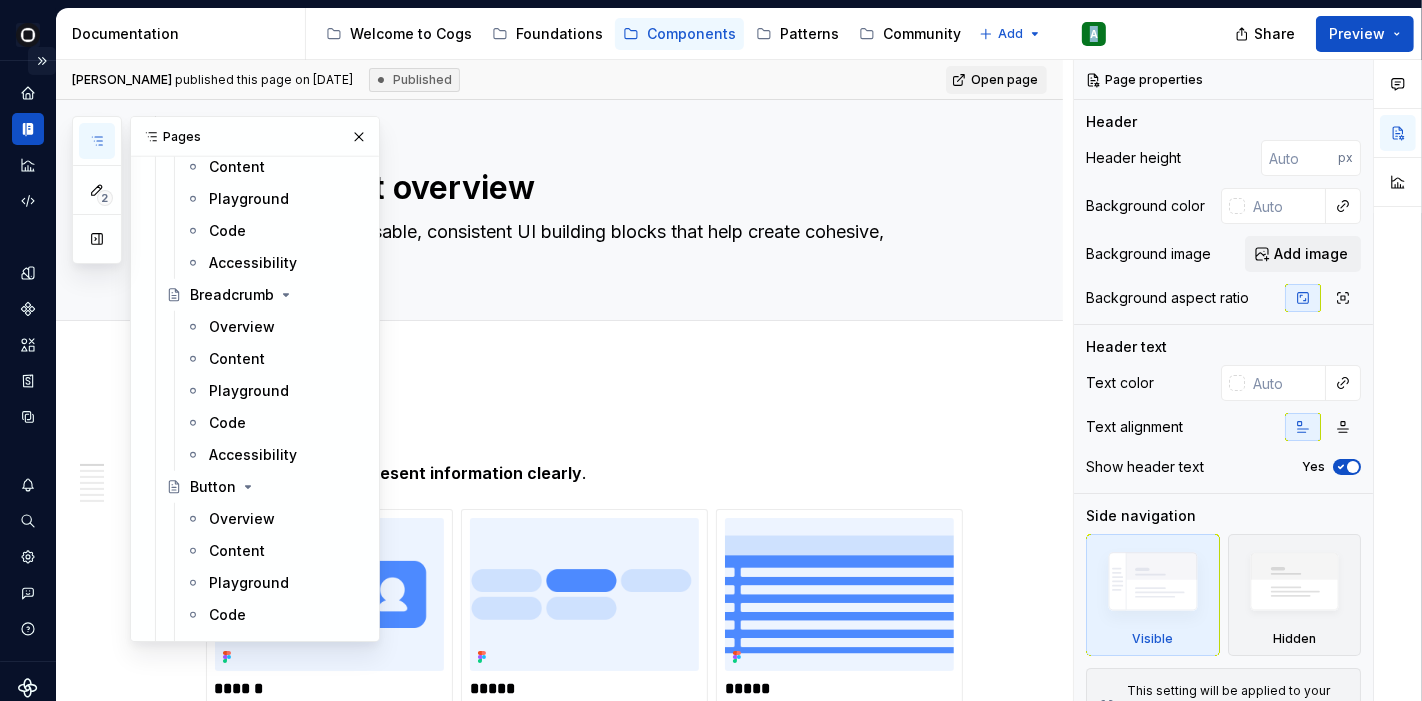click at bounding box center (42, 61) 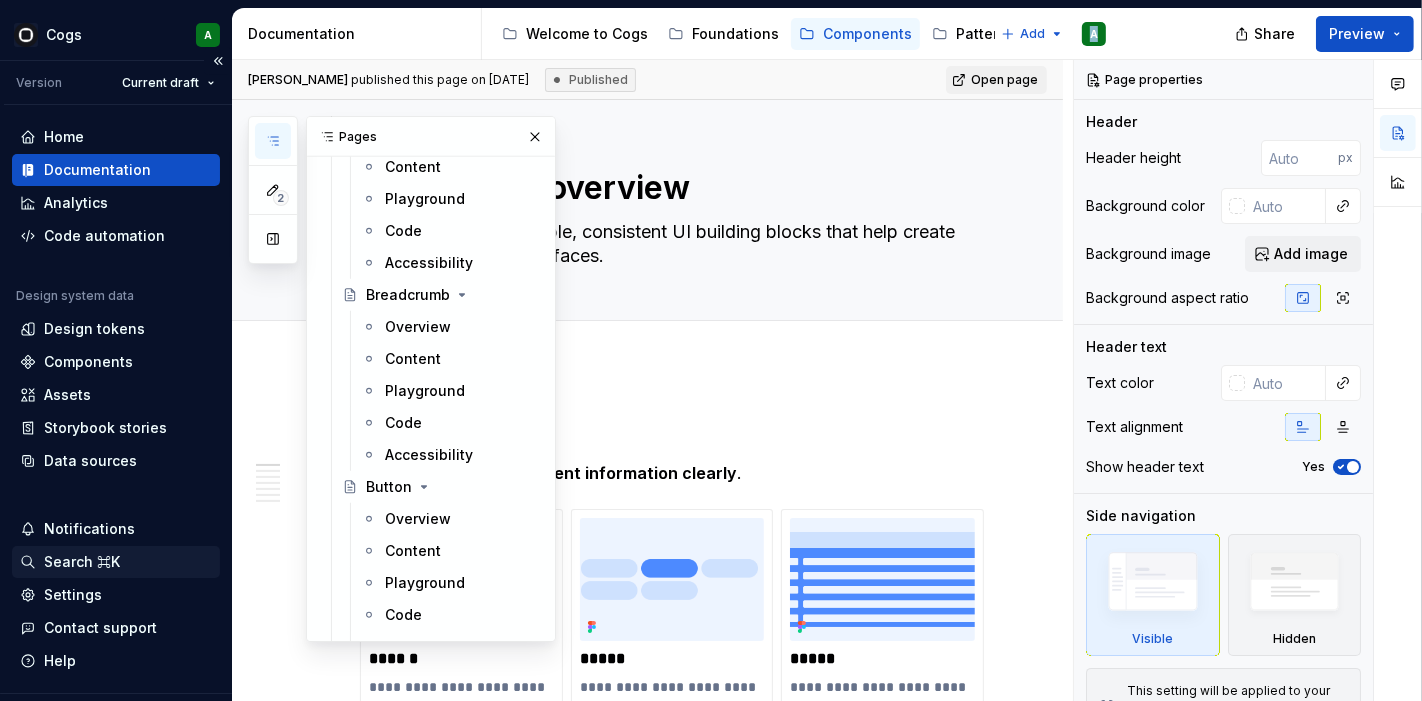 click on "Search ⌘K" at bounding box center (82, 562) 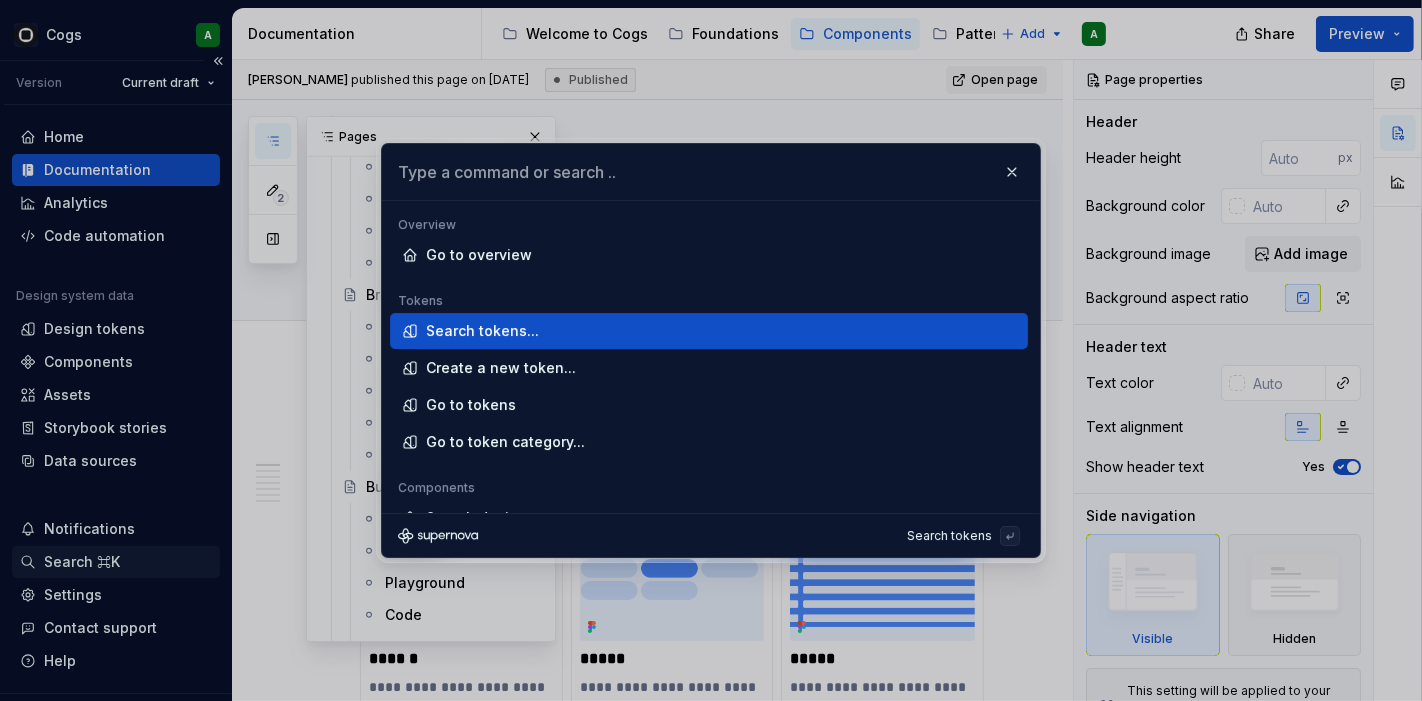 type on "*" 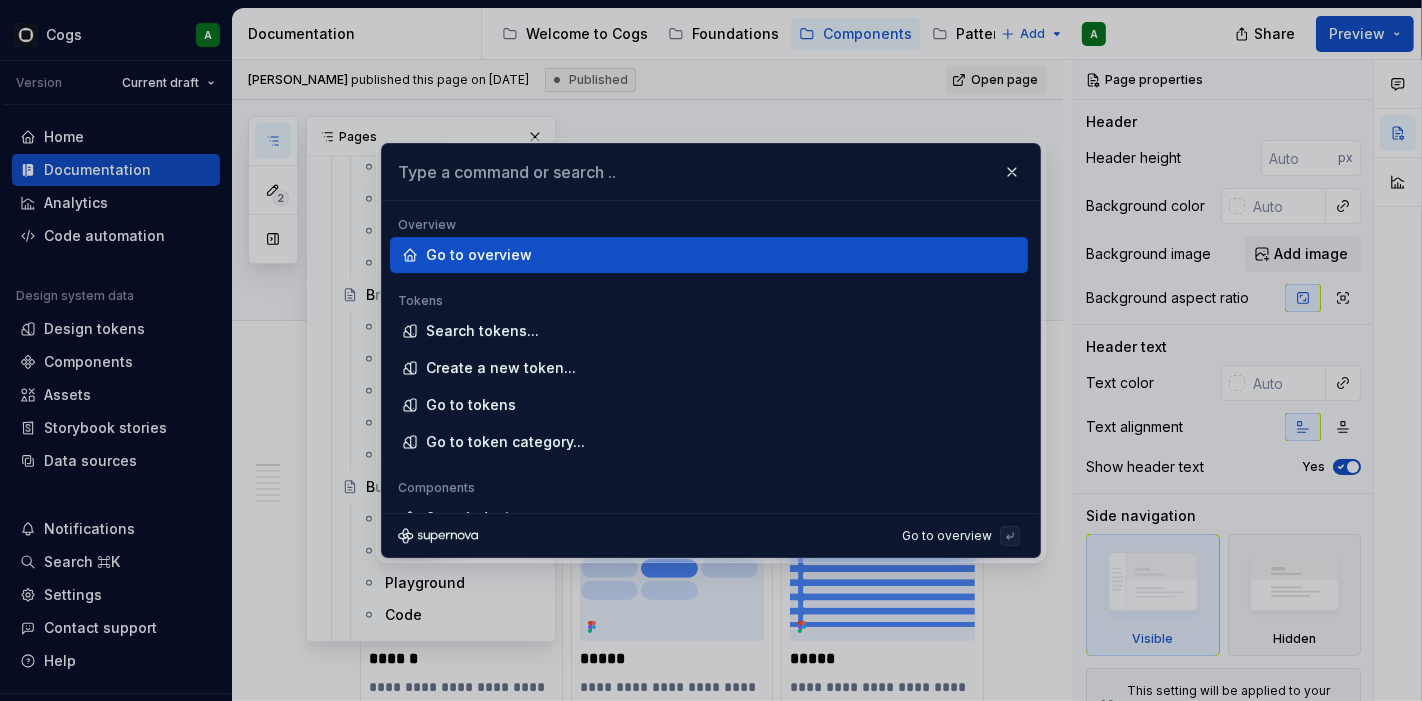 click at bounding box center (711, 172) 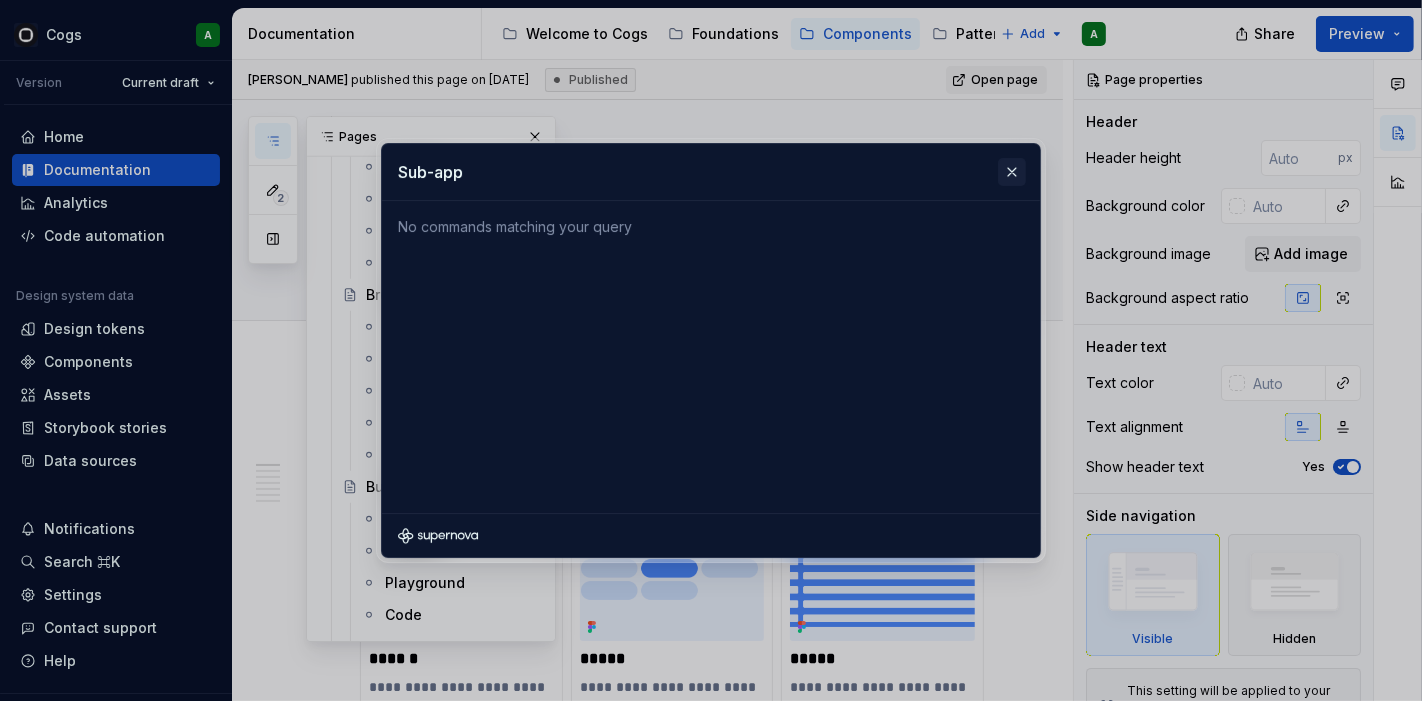 type on "Sub-app" 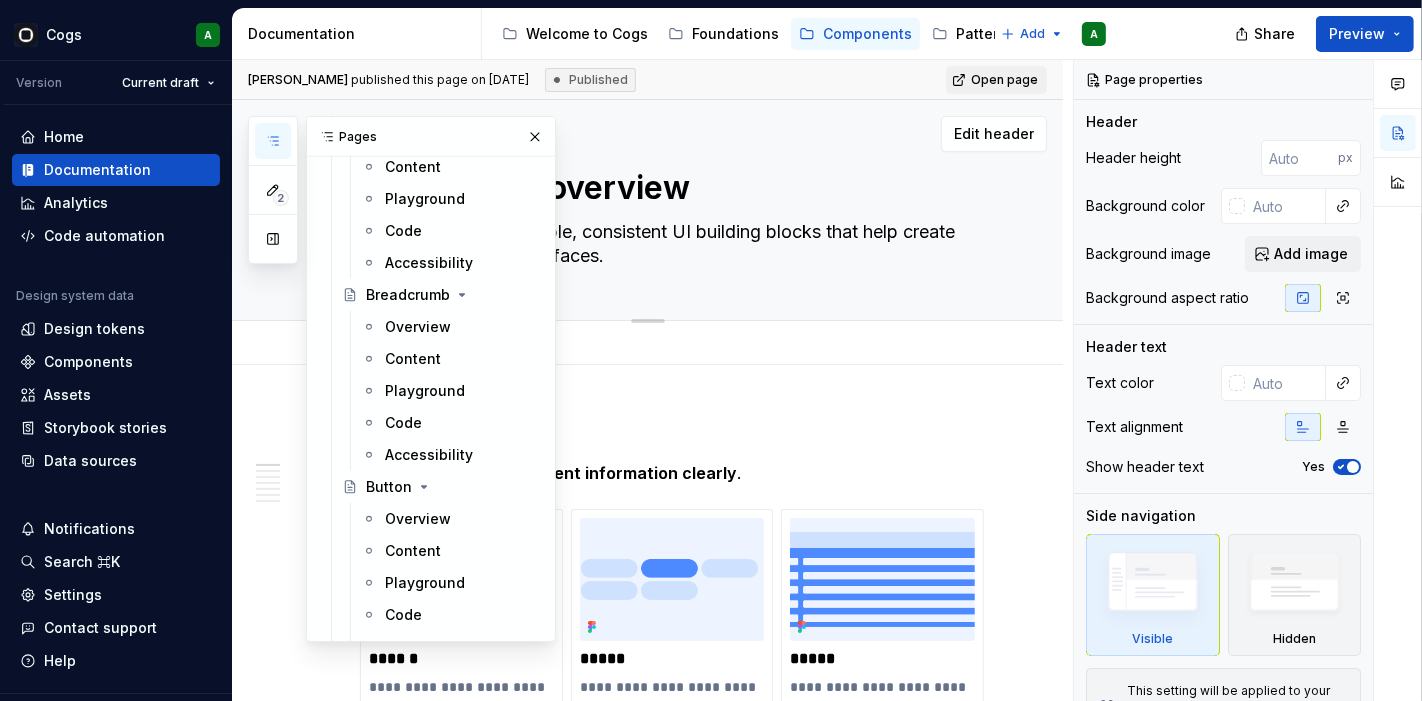 click on "Edit header" at bounding box center [639, 134] 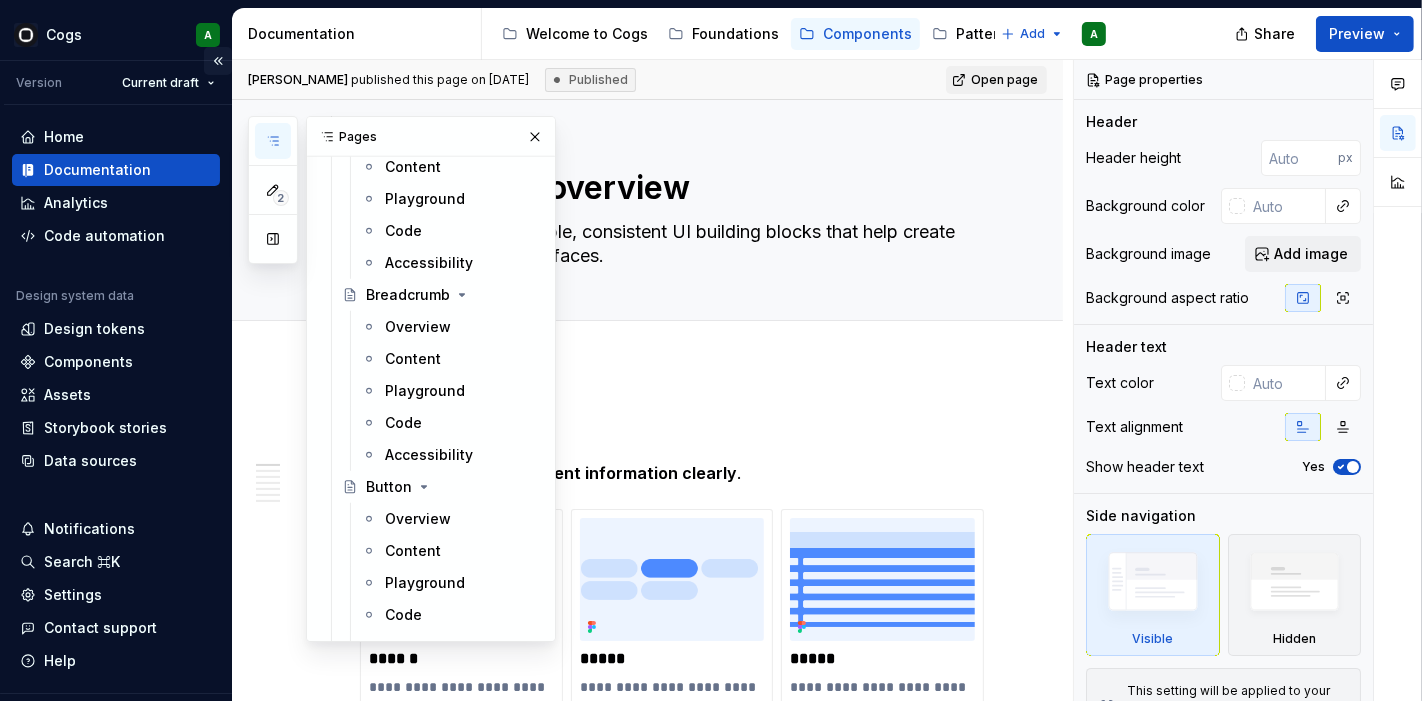 click at bounding box center [218, 61] 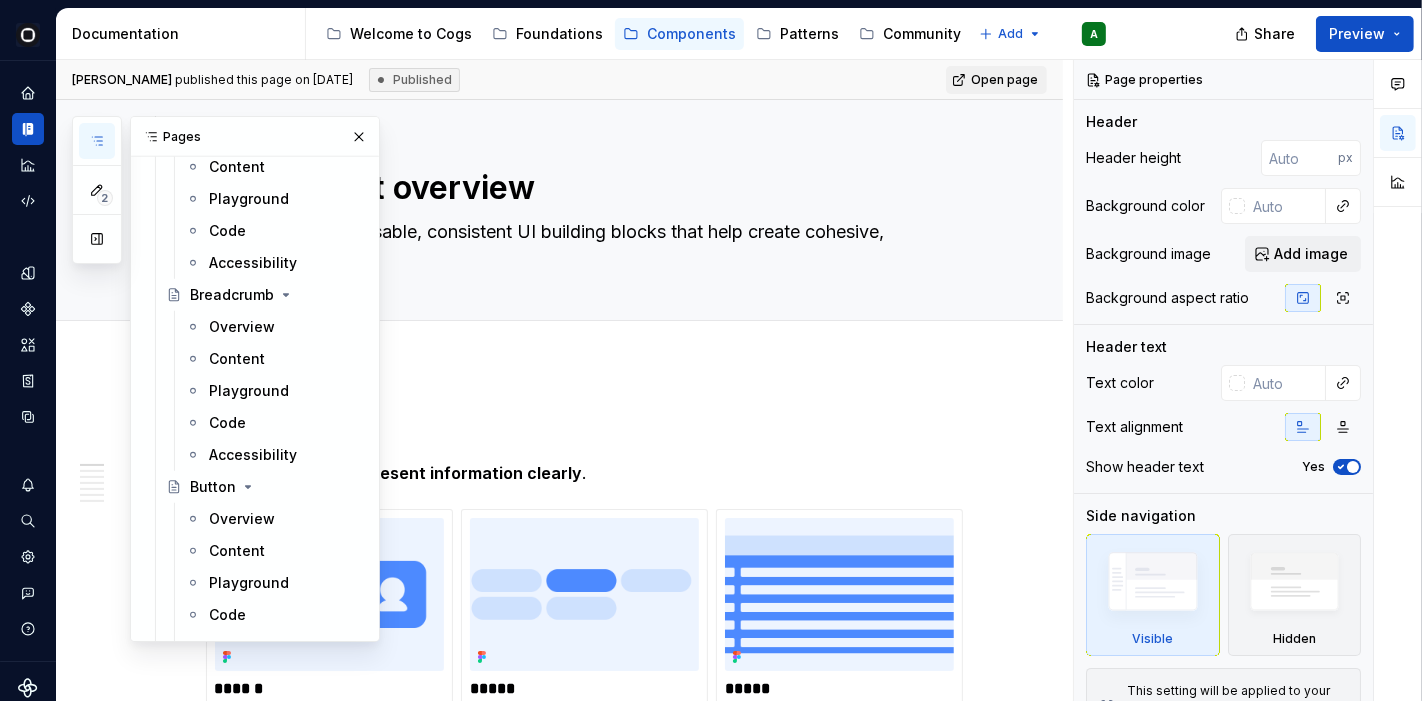 click on "[PERSON_NAME]   published this page  on [DATE] Published Open page" at bounding box center (559, 80) 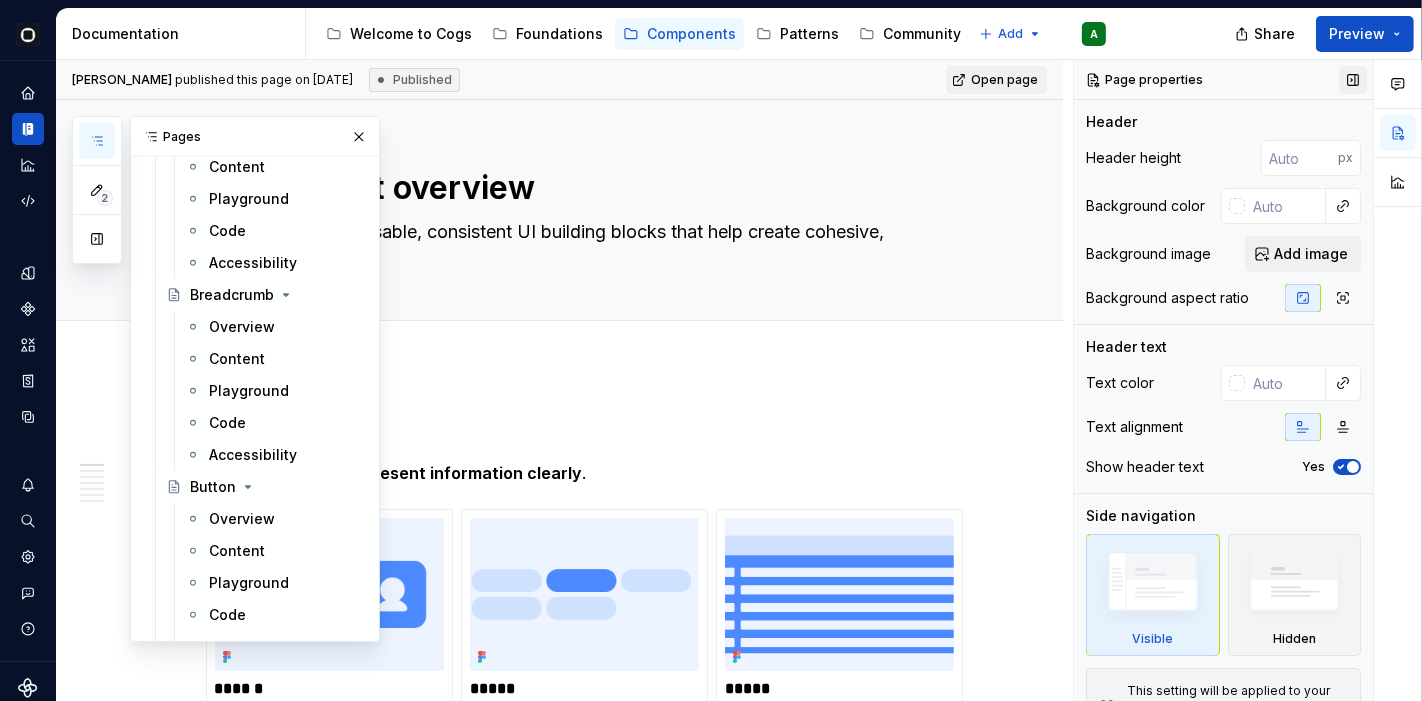 click at bounding box center [1353, 80] 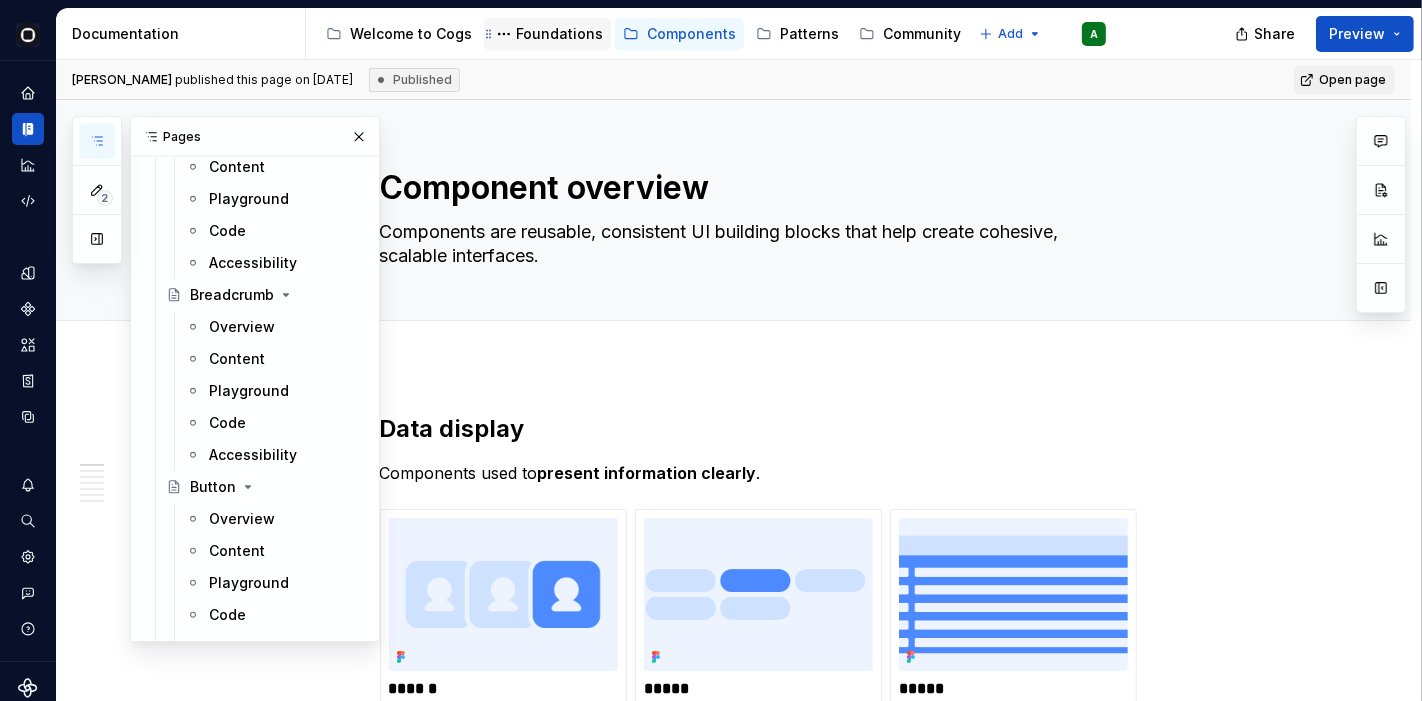 click on "Foundations" at bounding box center [559, 34] 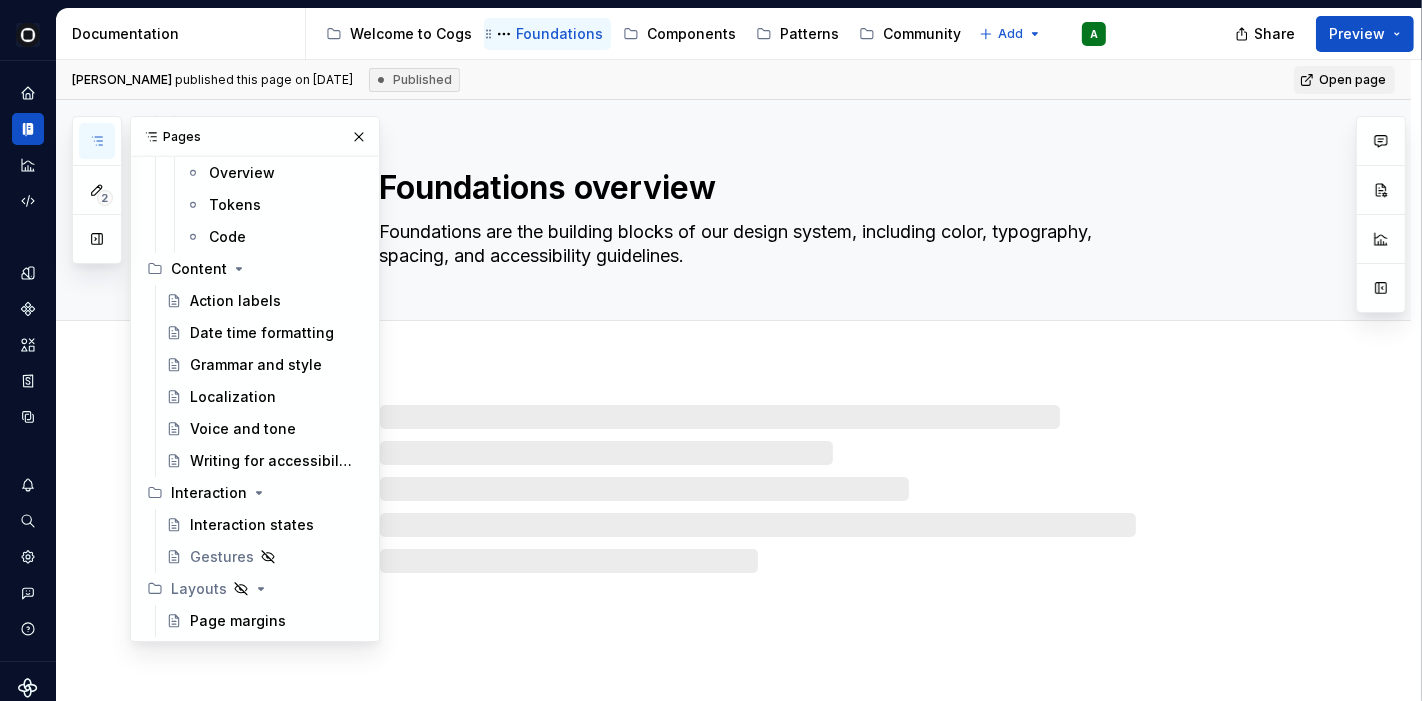scroll, scrollTop: 1099, scrollLeft: 0, axis: vertical 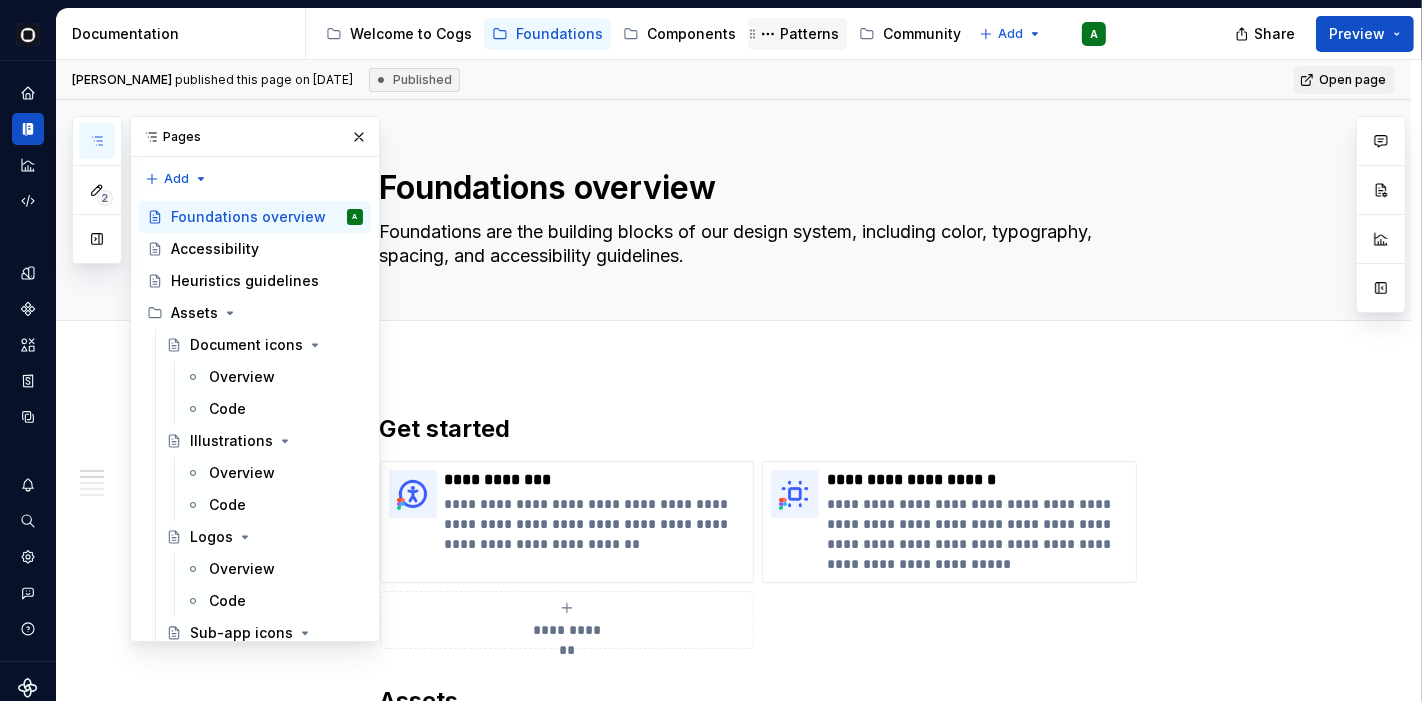 click on "Patterns" at bounding box center [809, 34] 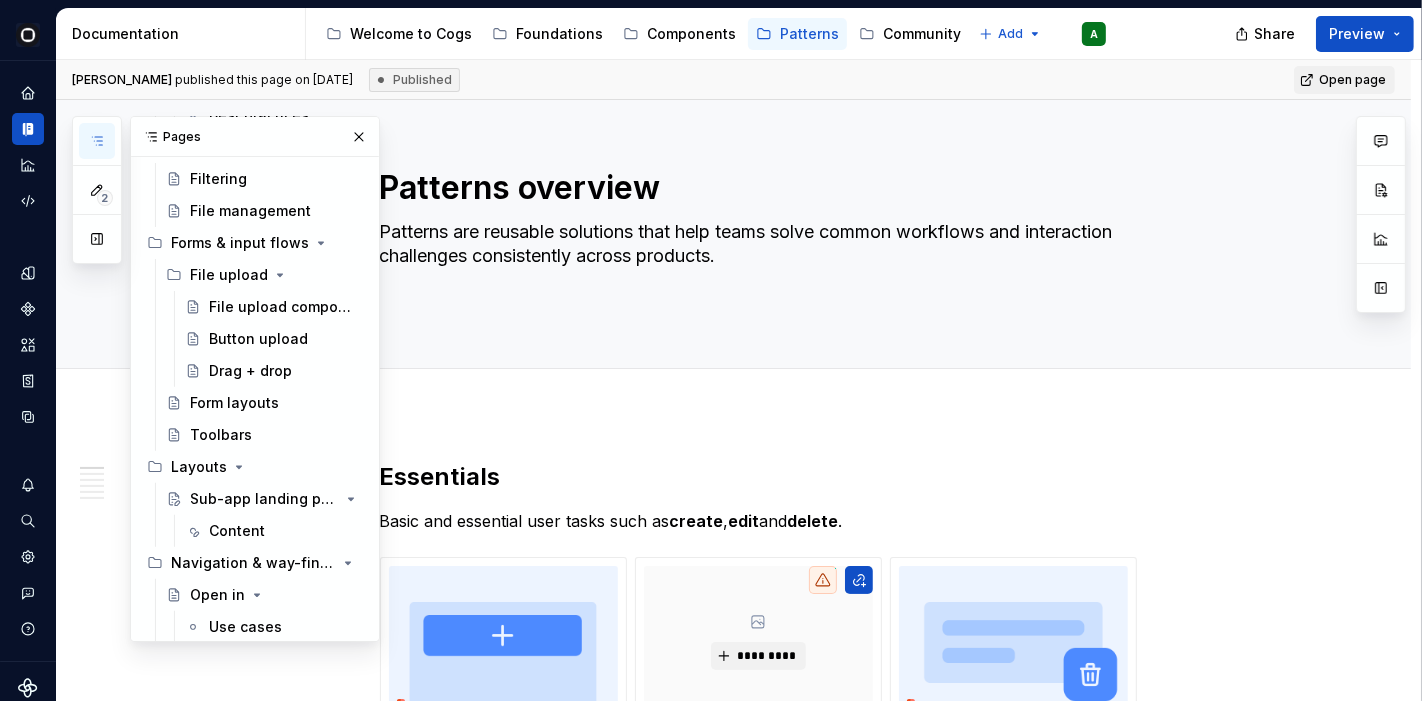 scroll, scrollTop: 588, scrollLeft: 0, axis: vertical 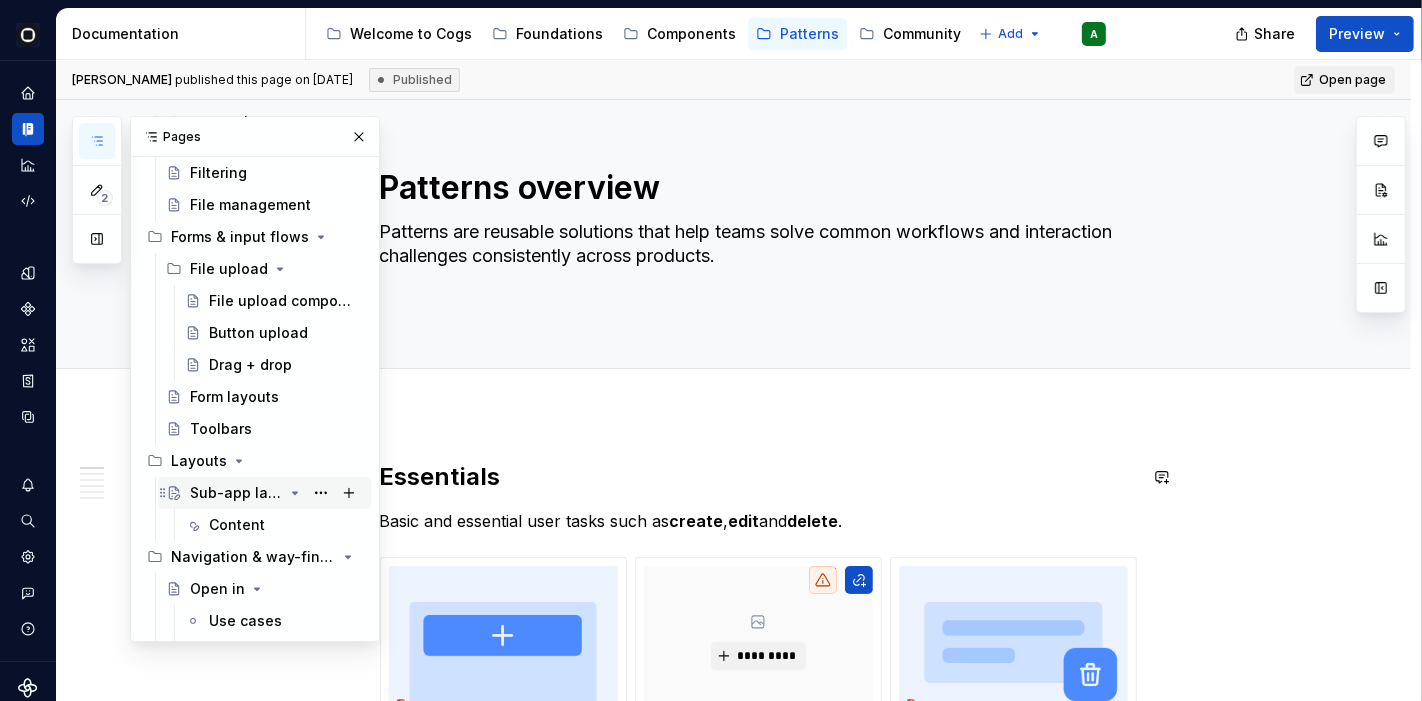 click on "Sub-app landing pages" at bounding box center (236, 493) 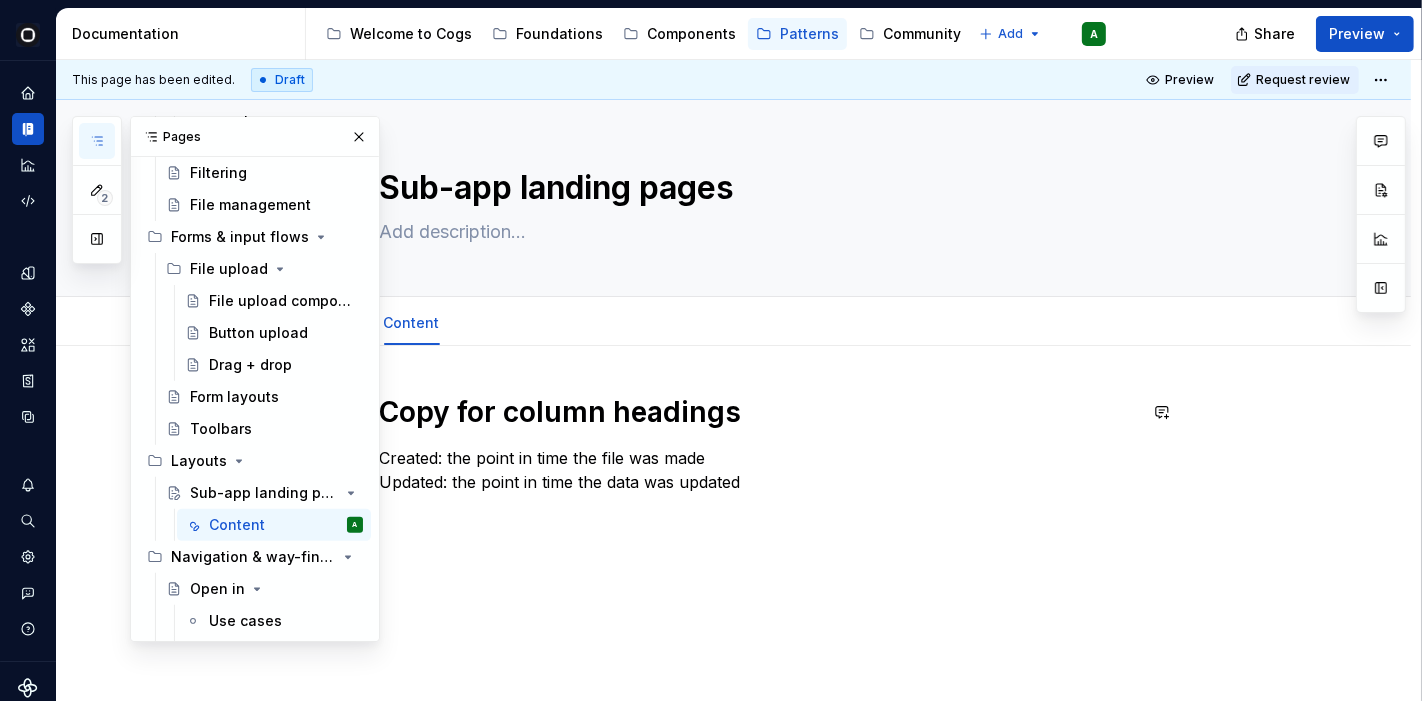 click on "Copy for column headings Created: the point in time the file was made Updated: the point in time the data was updated" at bounding box center [758, 456] 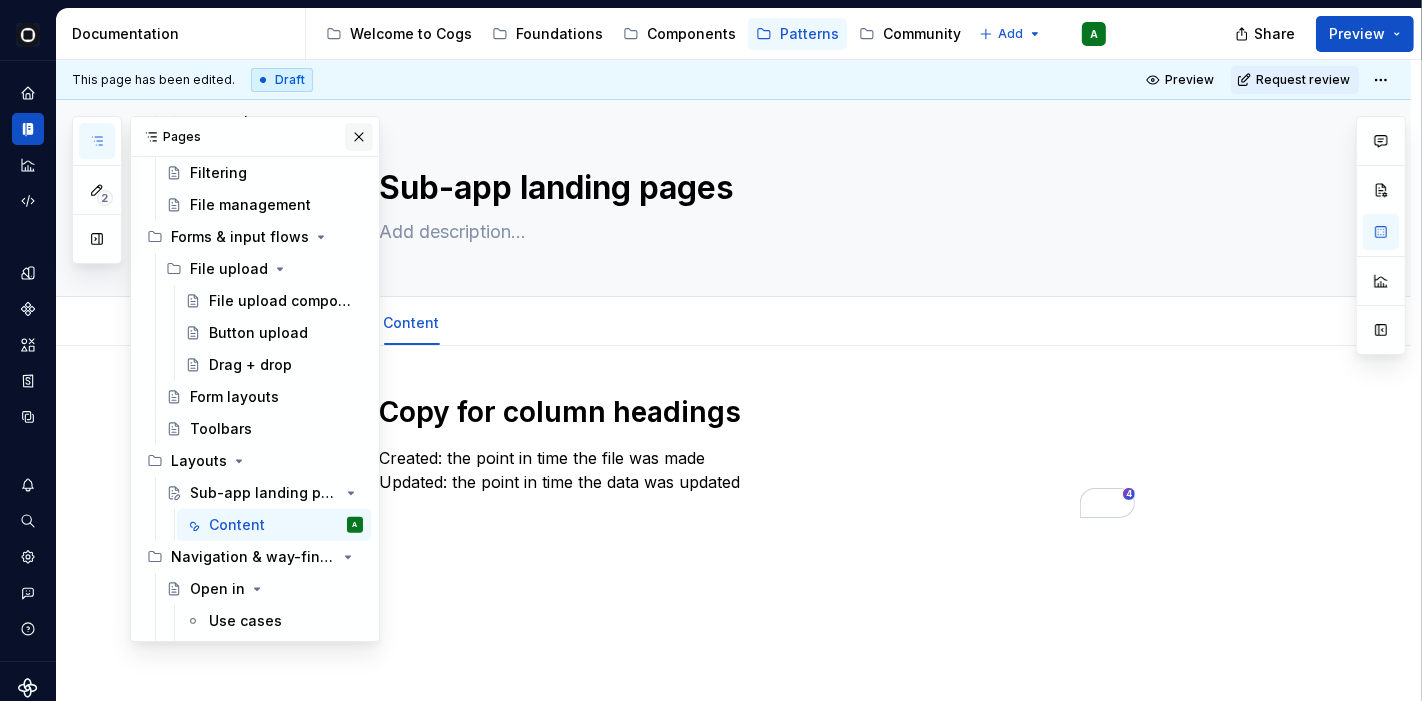 click at bounding box center (359, 137) 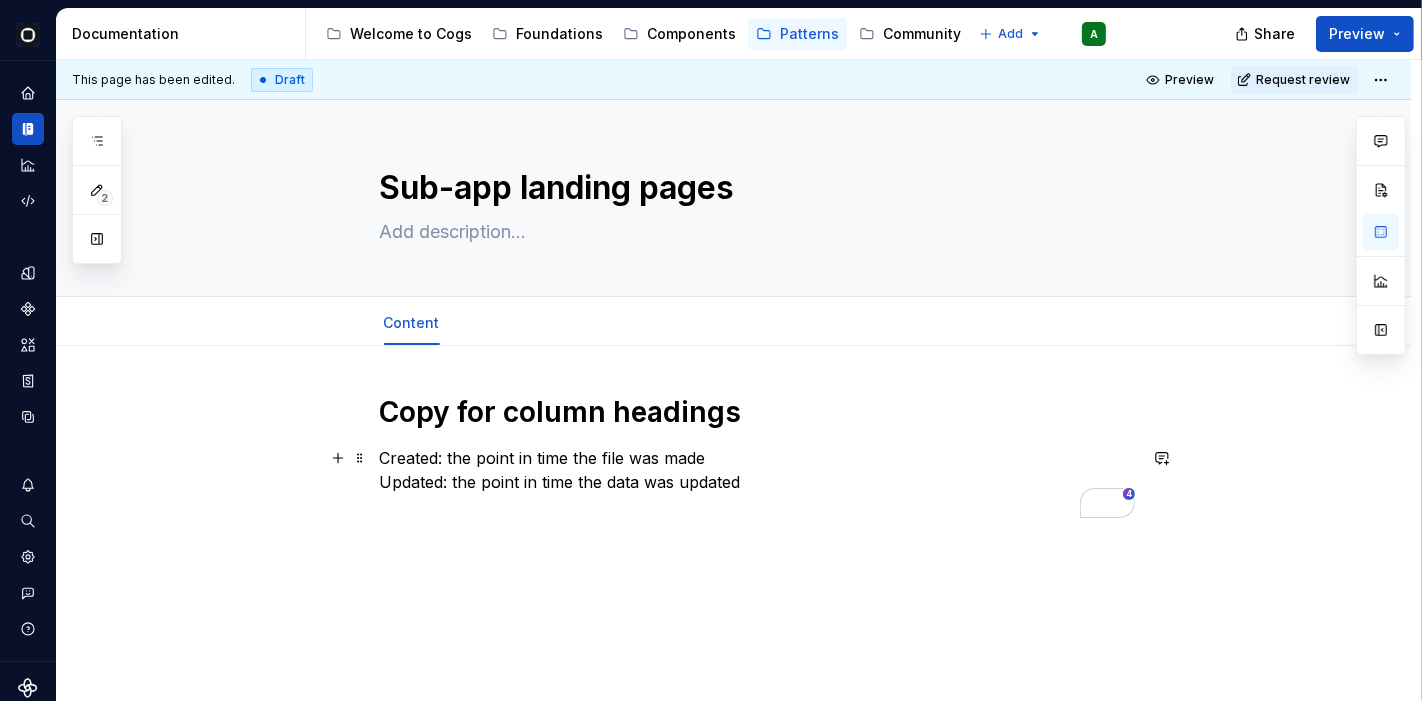click on "Copy for column headings Created: the point in time the file was made Updated: the point in time the data was updated" at bounding box center (733, 549) 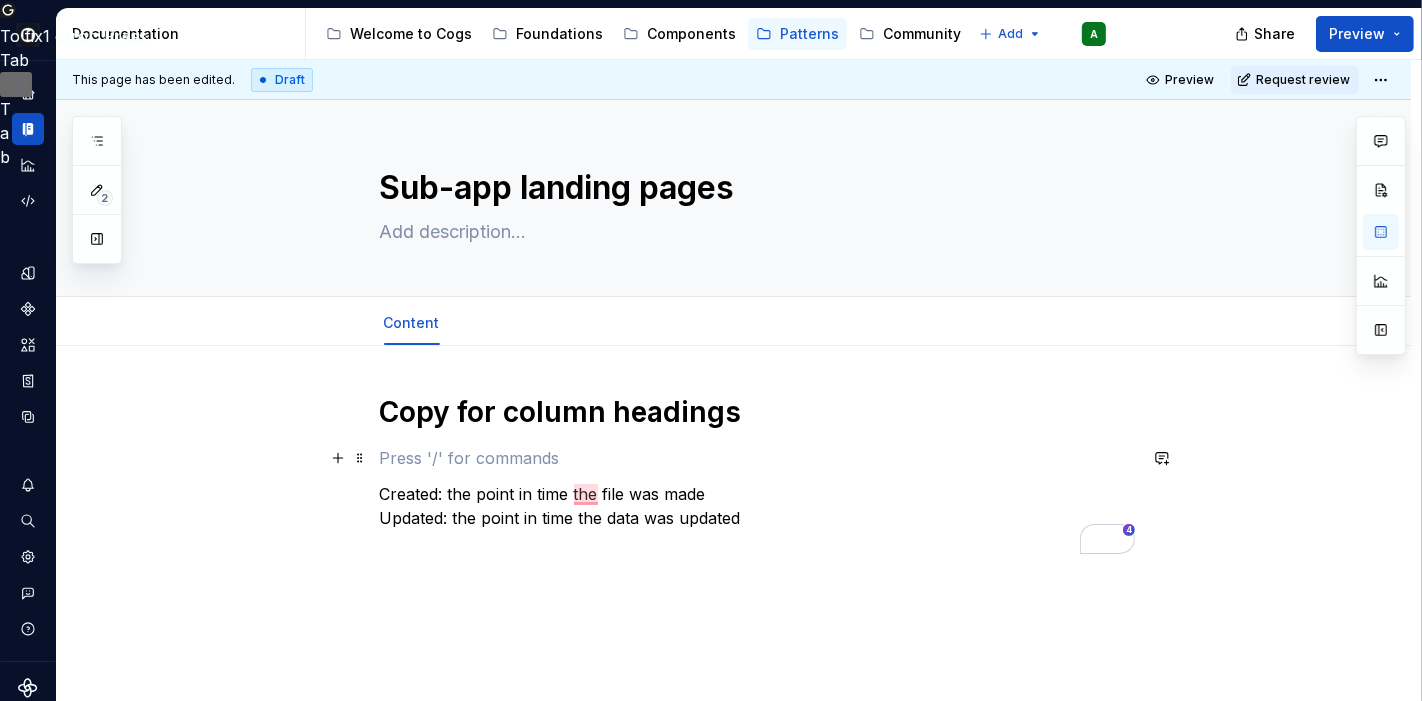 click at bounding box center [758, 458] 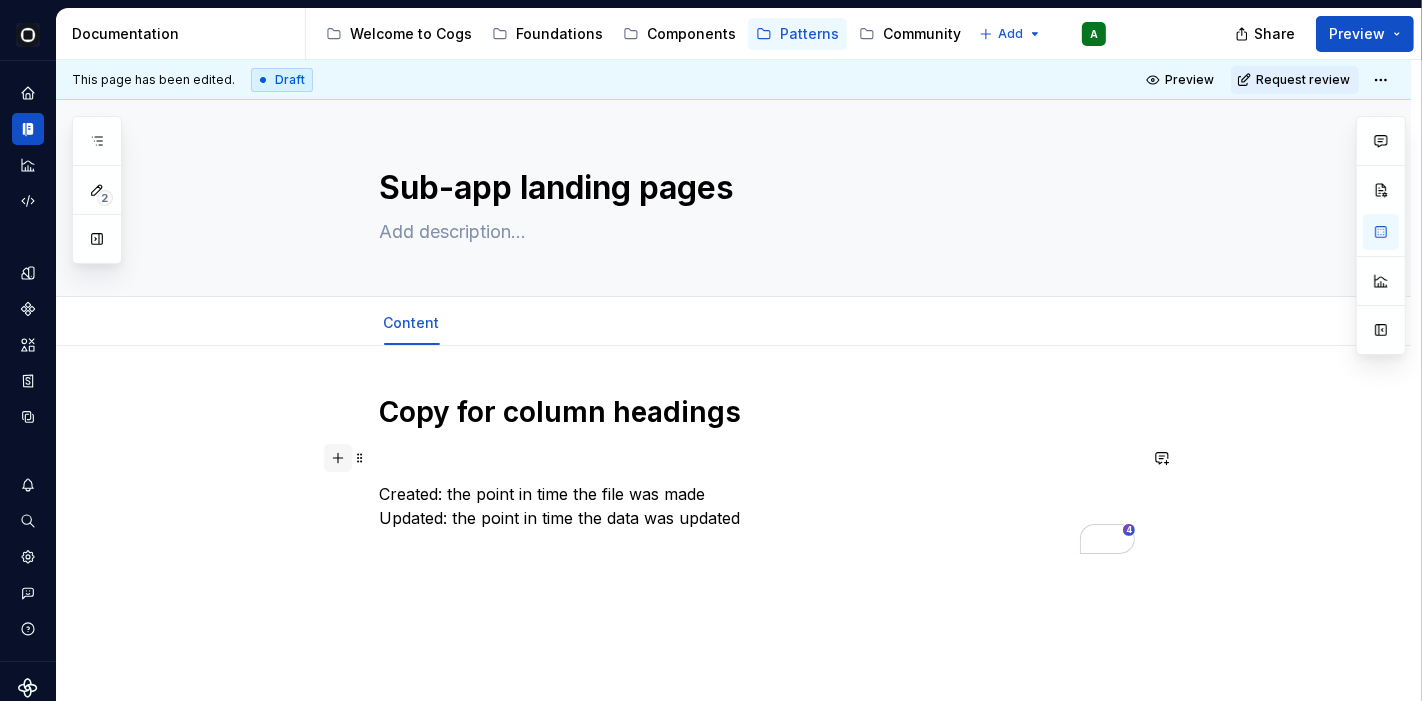 click at bounding box center (338, 458) 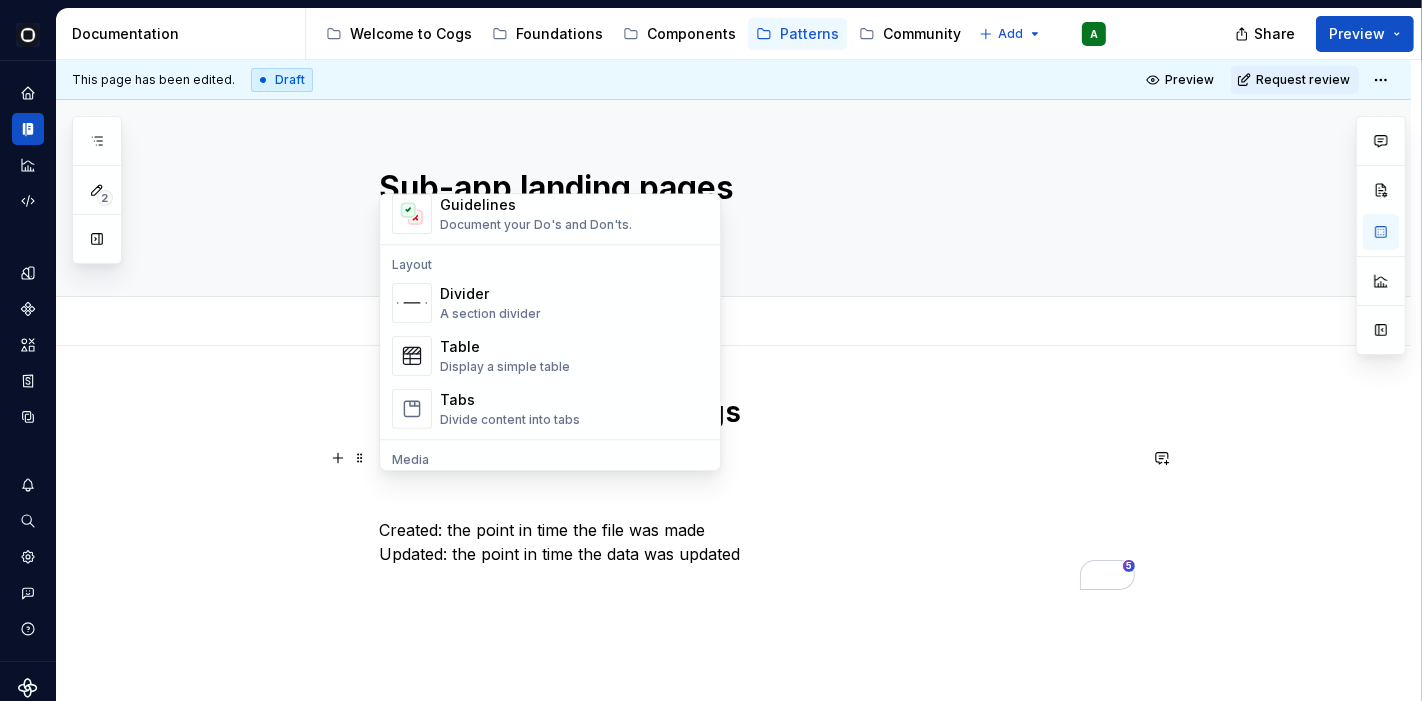 scroll, scrollTop: 637, scrollLeft: 0, axis: vertical 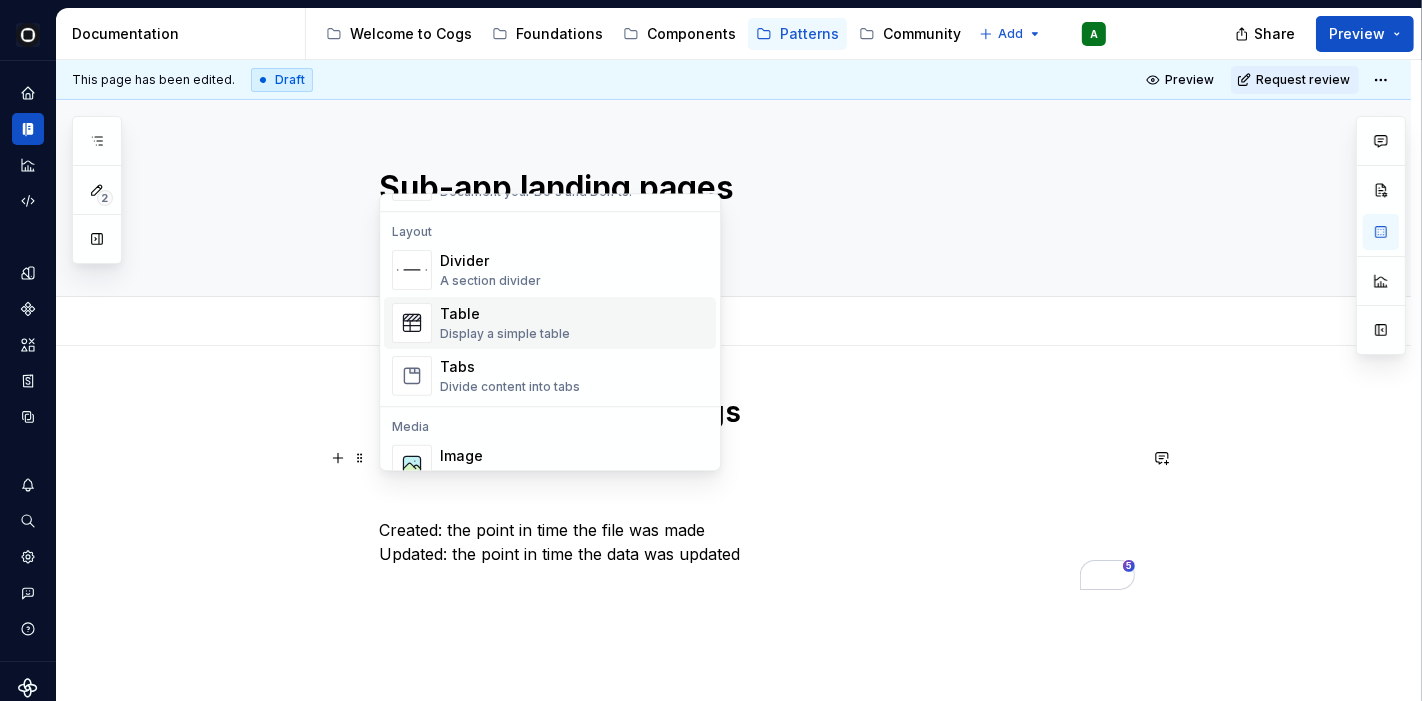 click on "Table" at bounding box center (505, 314) 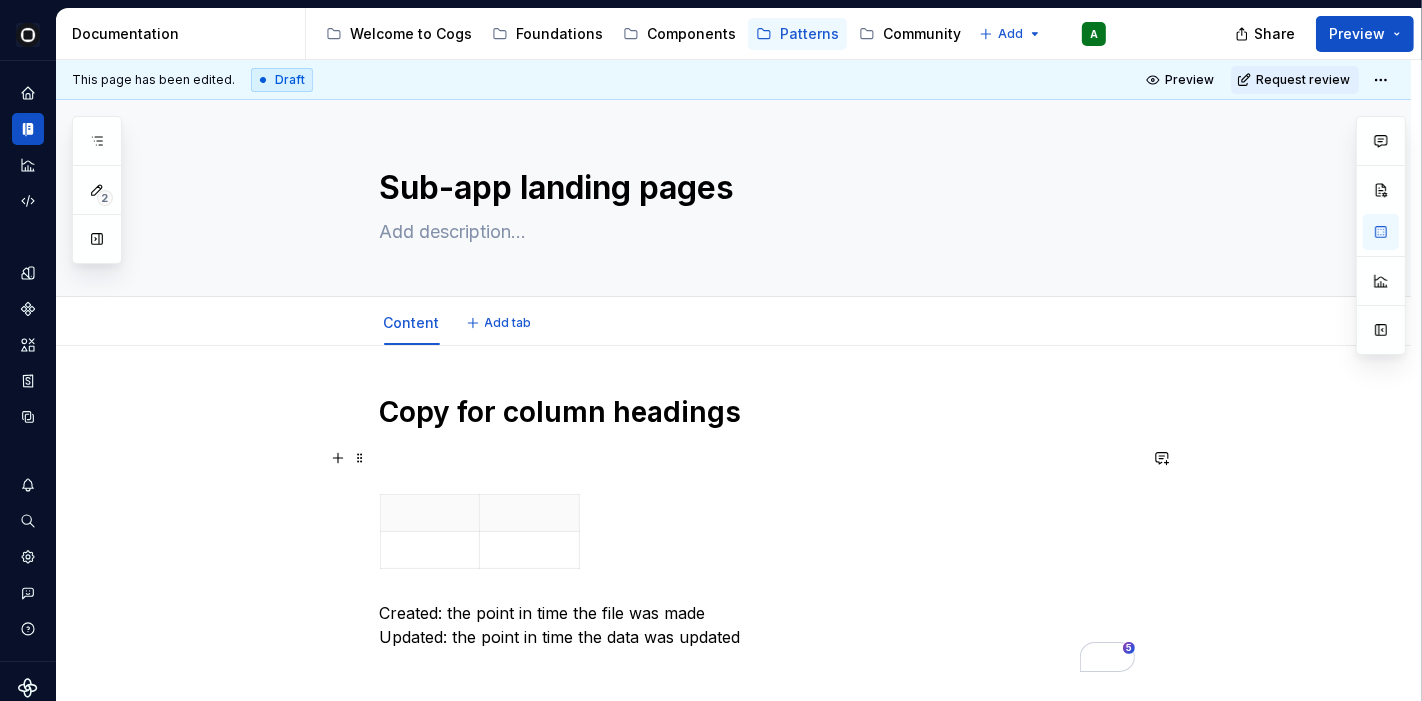 type on "*" 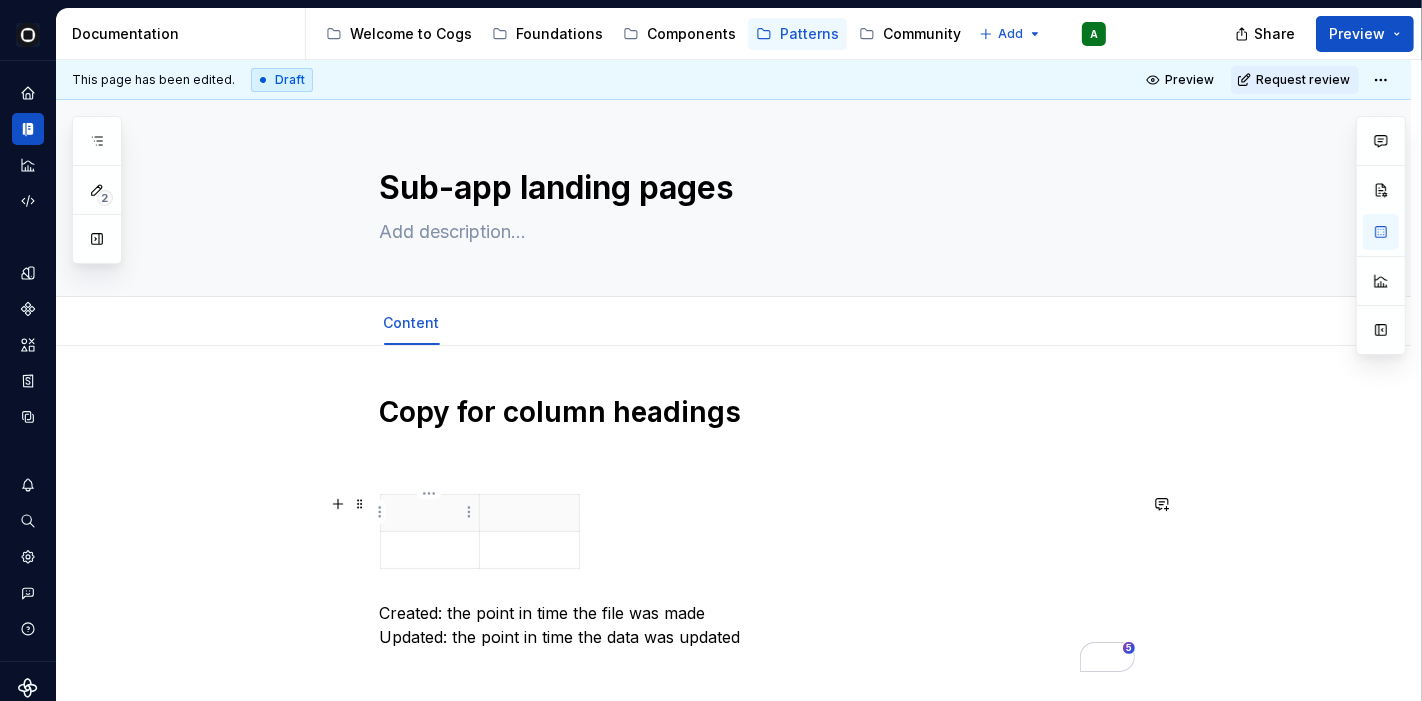 click at bounding box center (430, 513) 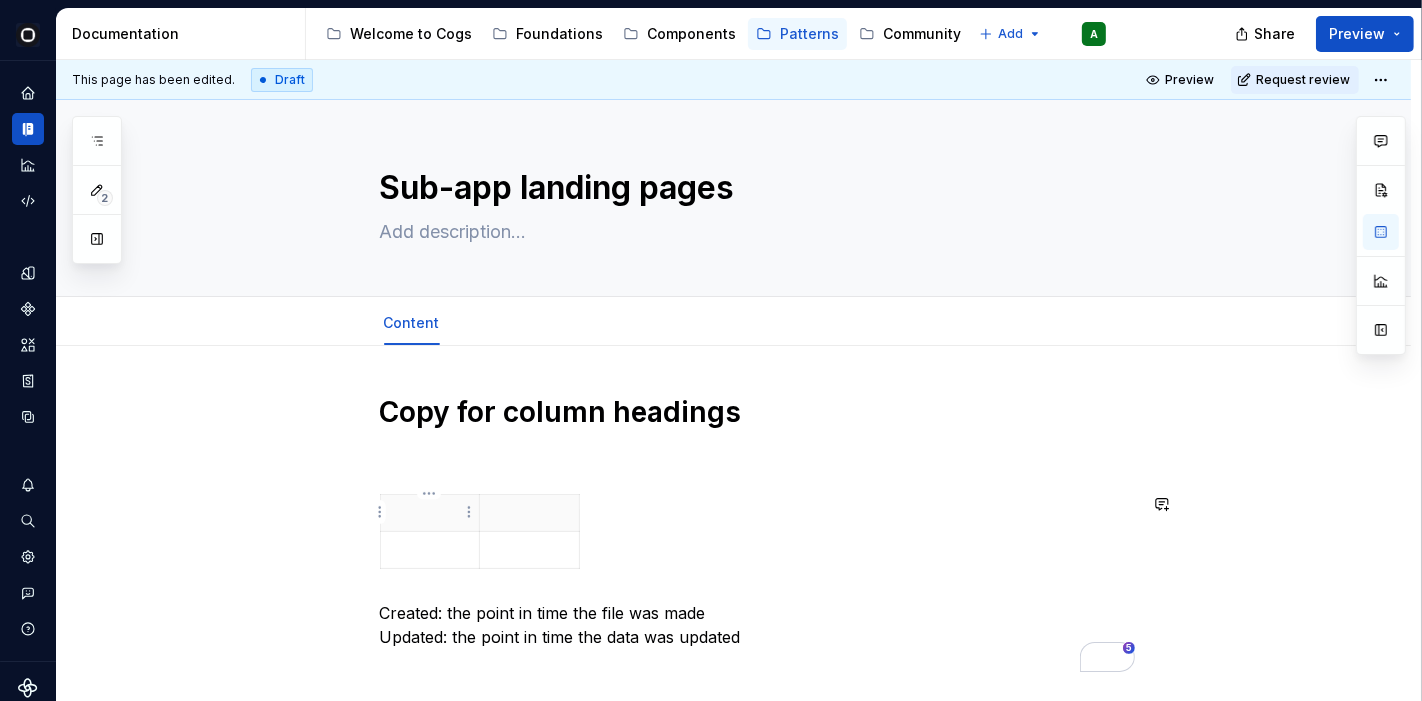 type 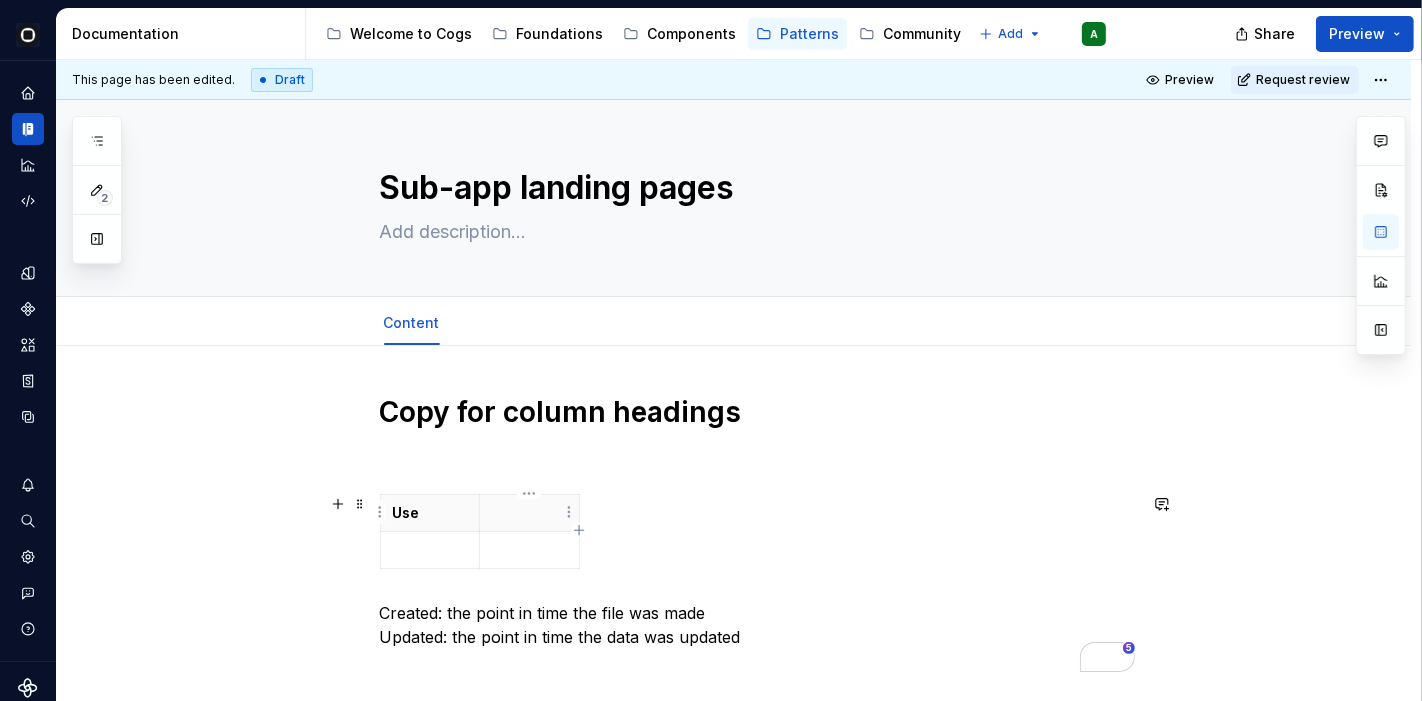 click at bounding box center [529, 513] 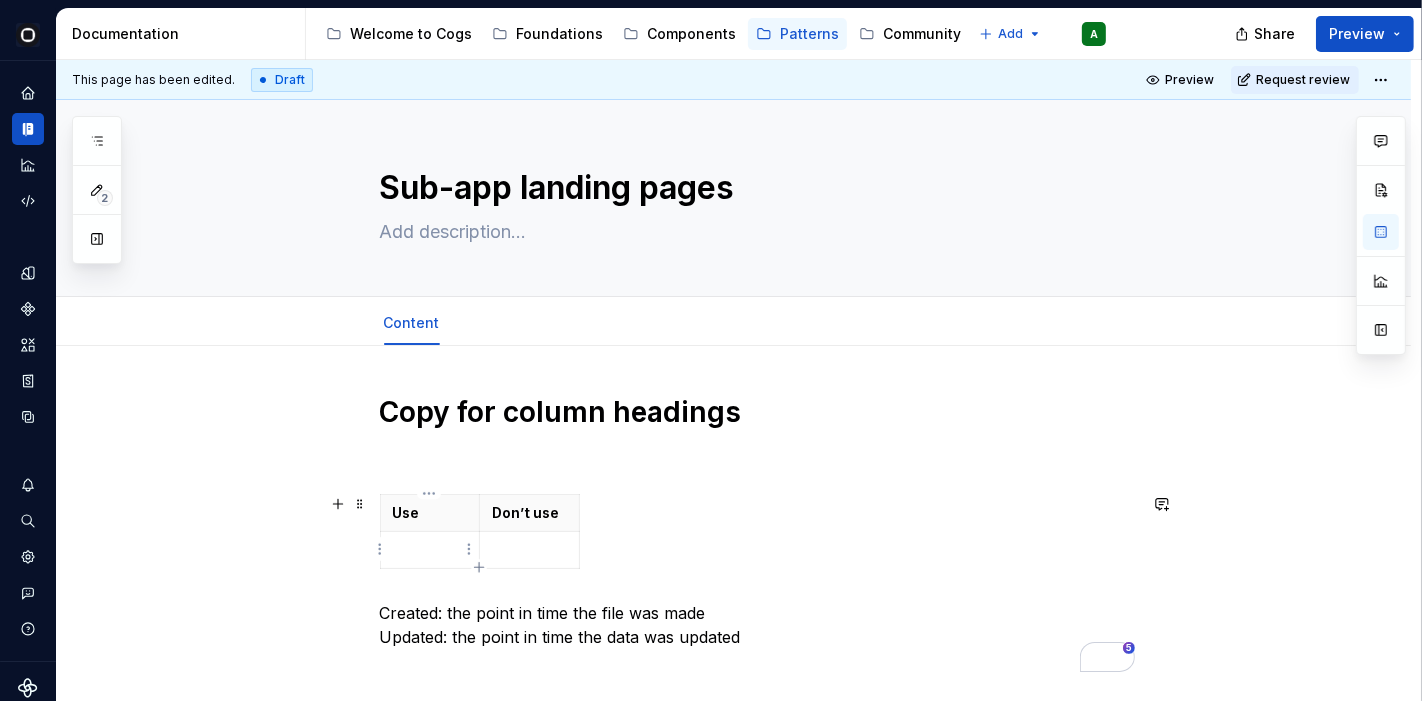 click at bounding box center (430, 550) 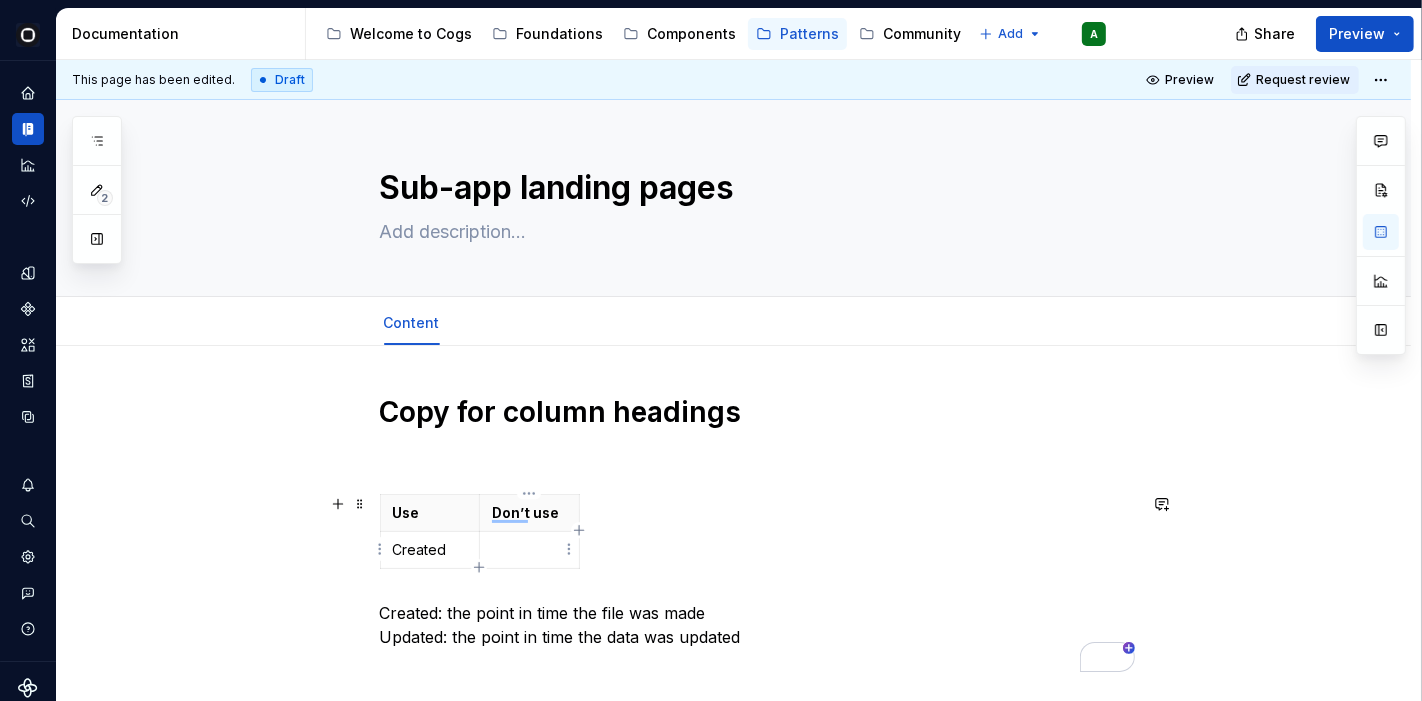 click at bounding box center [529, 550] 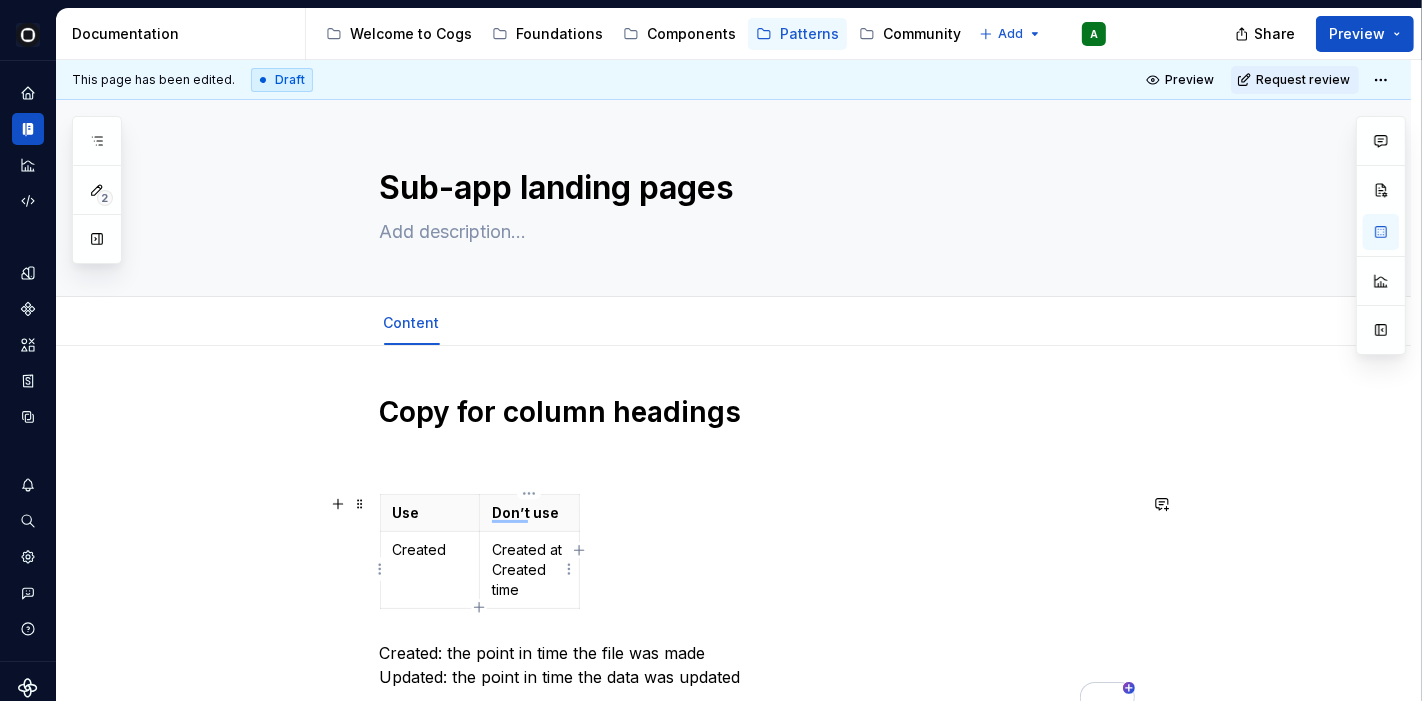 click on "Created at Created time" at bounding box center [529, 570] 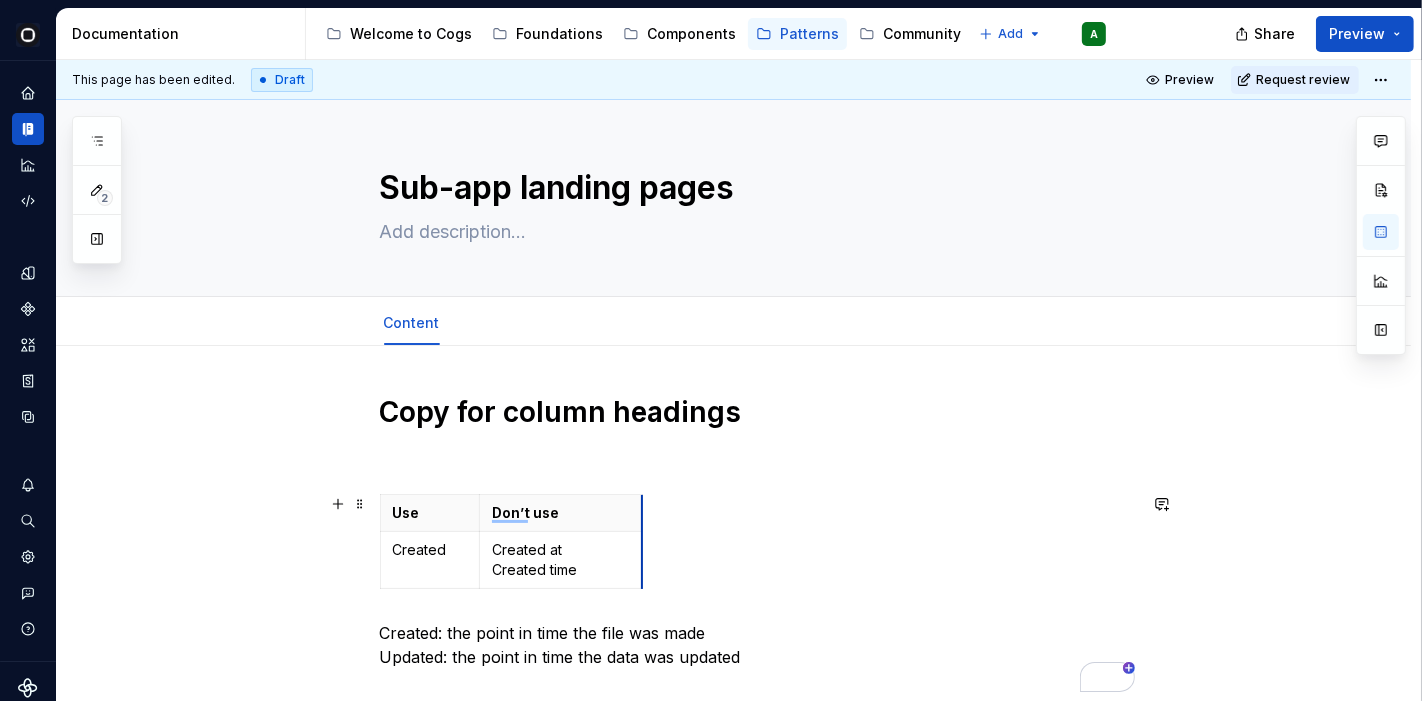 drag, startPoint x: 577, startPoint y: 527, endPoint x: 640, endPoint y: 527, distance: 63 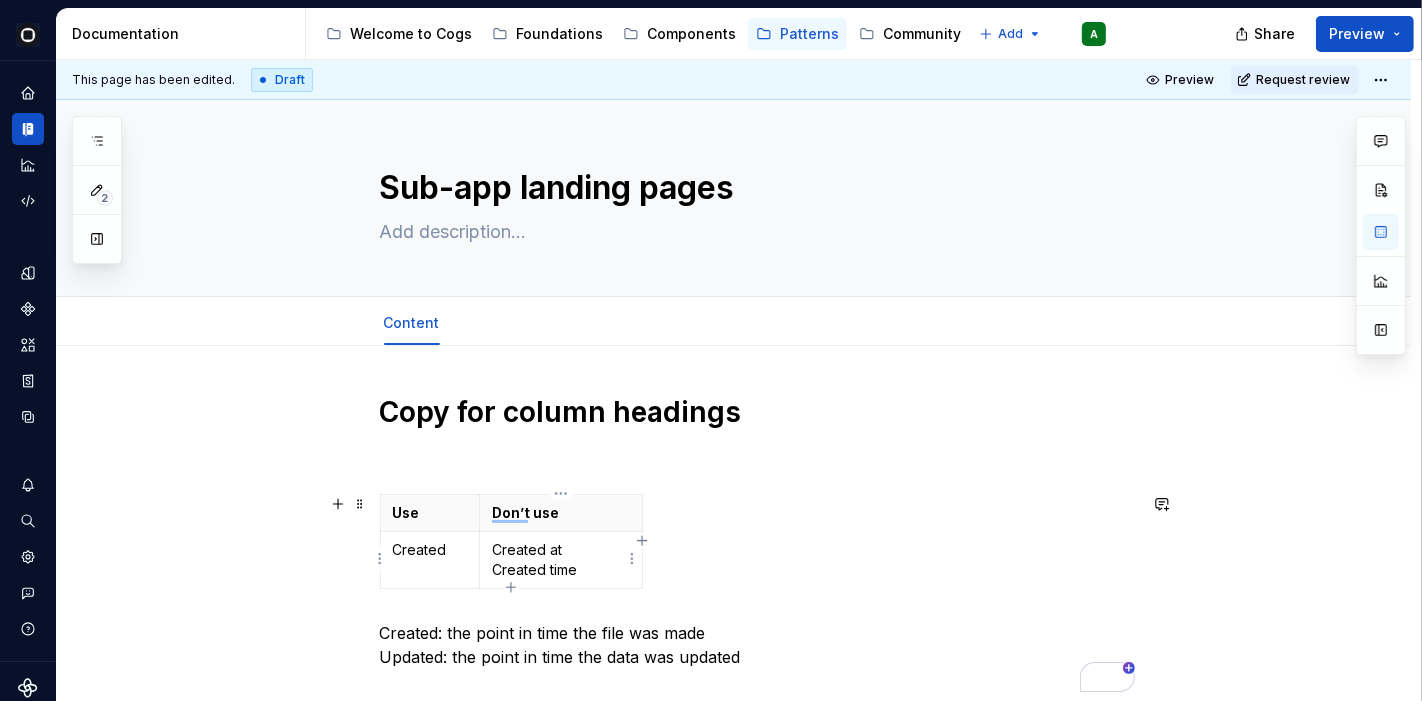 click on "Created at Created time" at bounding box center (560, 560) 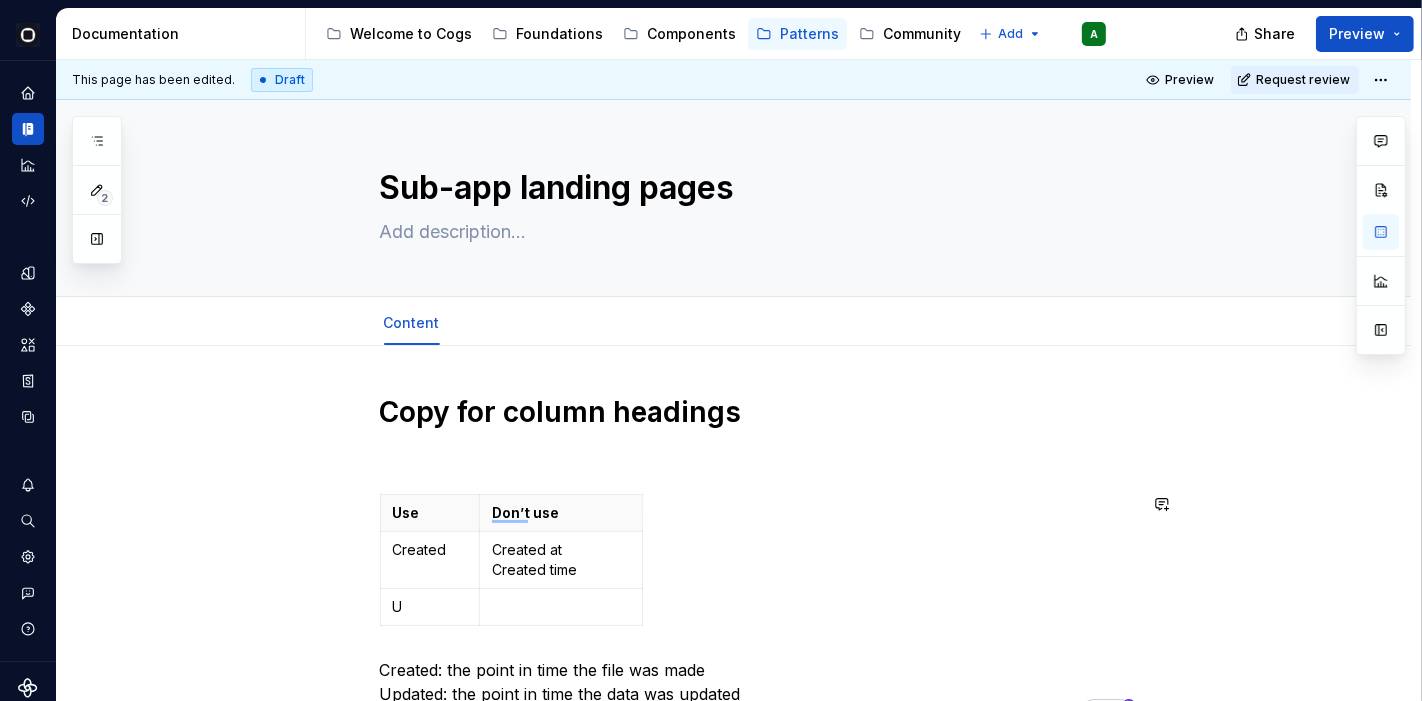 scroll, scrollTop: 12, scrollLeft: 0, axis: vertical 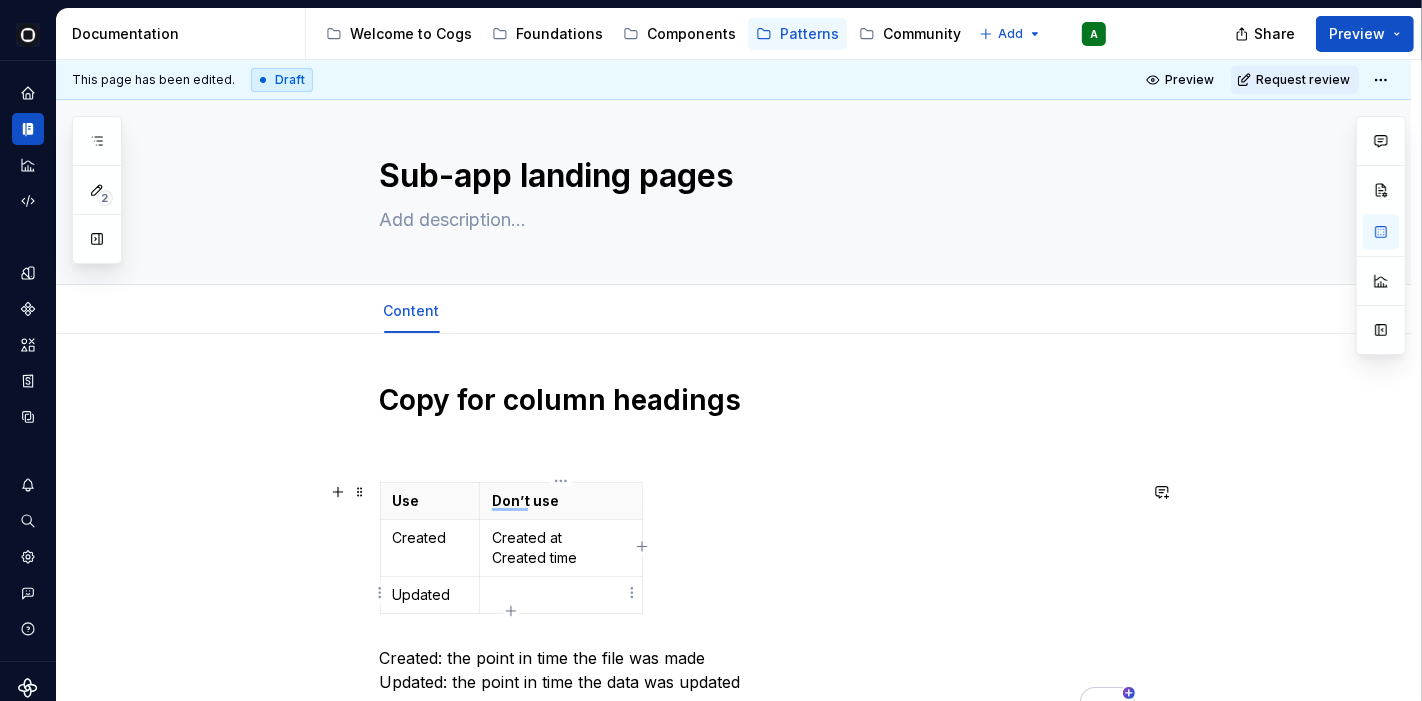 click at bounding box center (560, 595) 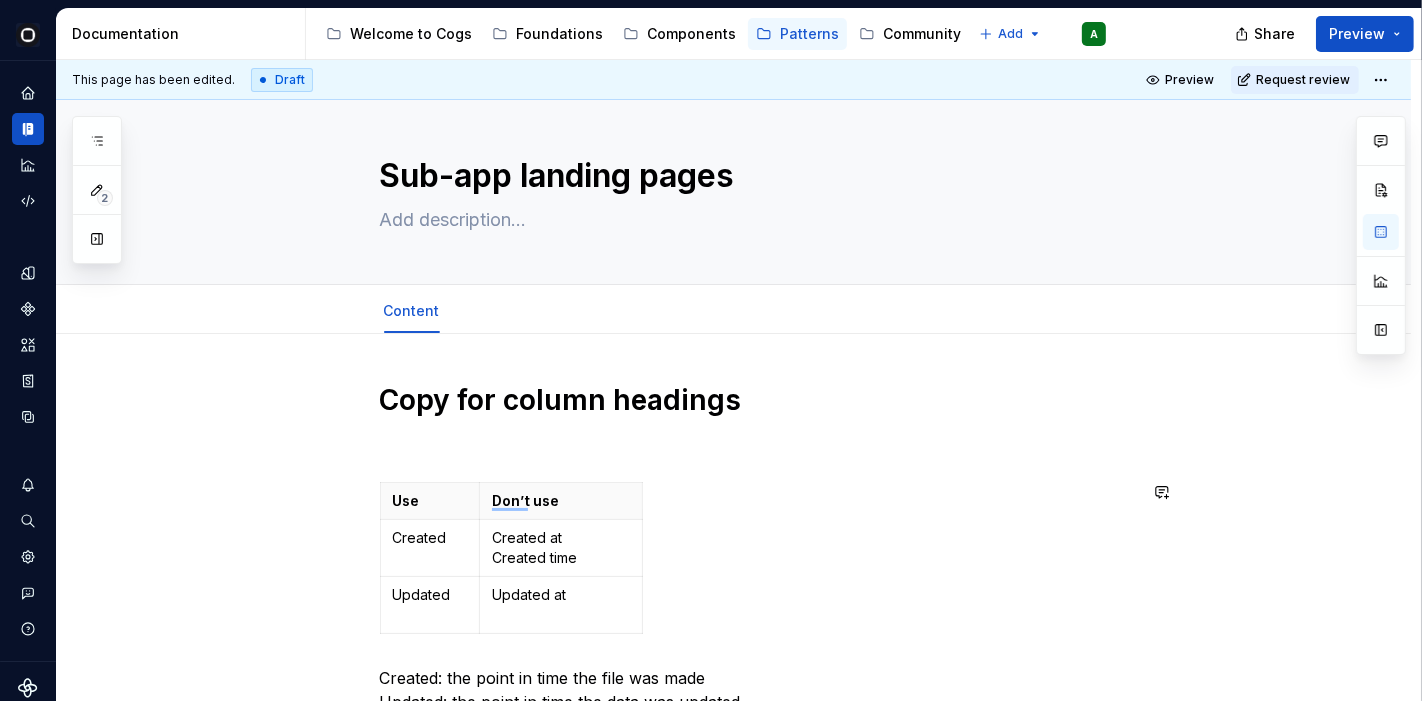 scroll, scrollTop: 32, scrollLeft: 0, axis: vertical 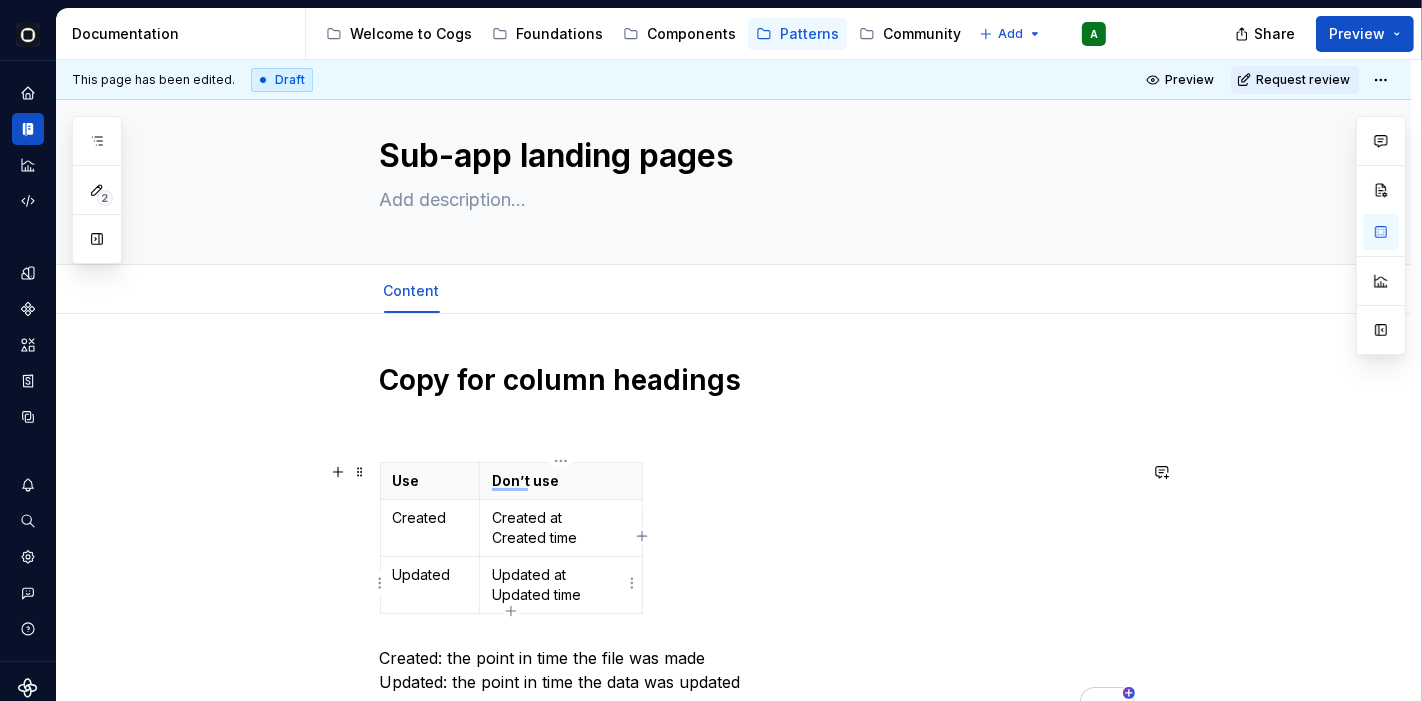click on "Updated at  Updated time" at bounding box center [560, 585] 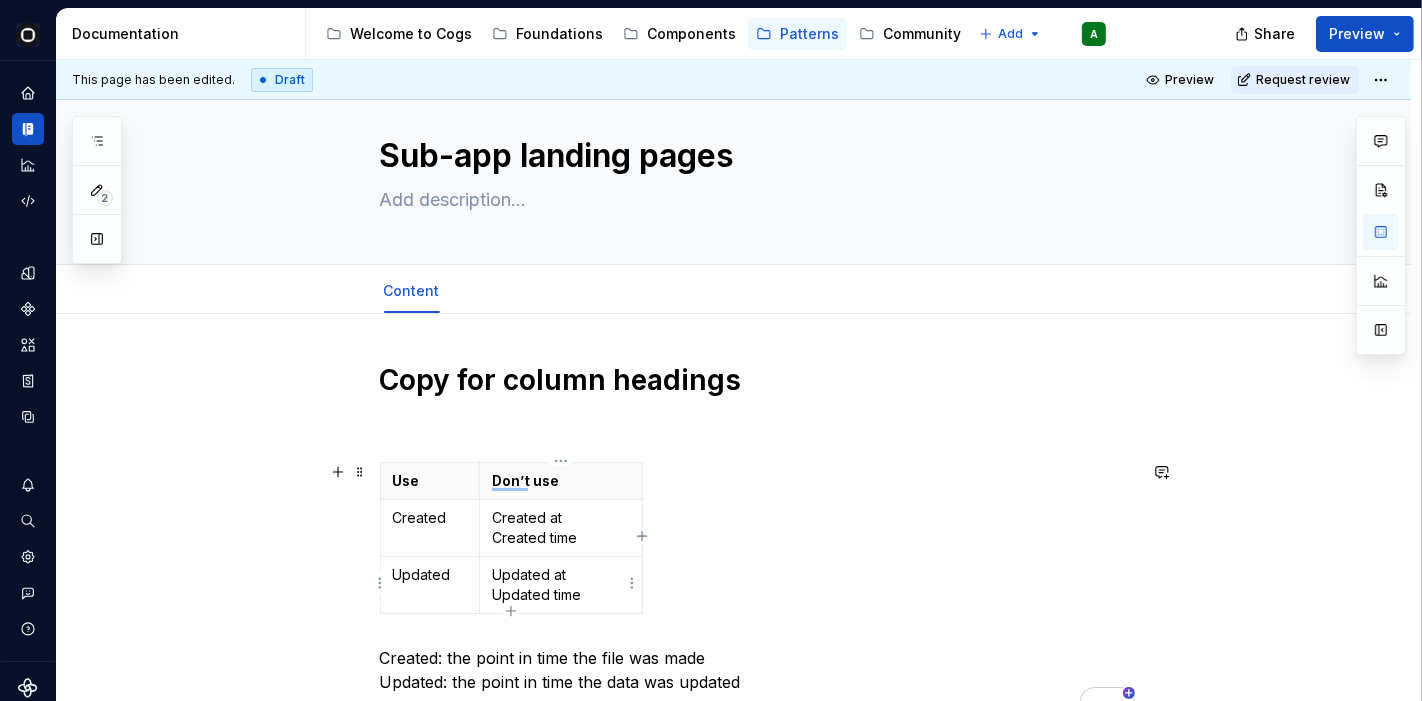 drag, startPoint x: 610, startPoint y: 594, endPoint x: 586, endPoint y: 588, distance: 24.738634 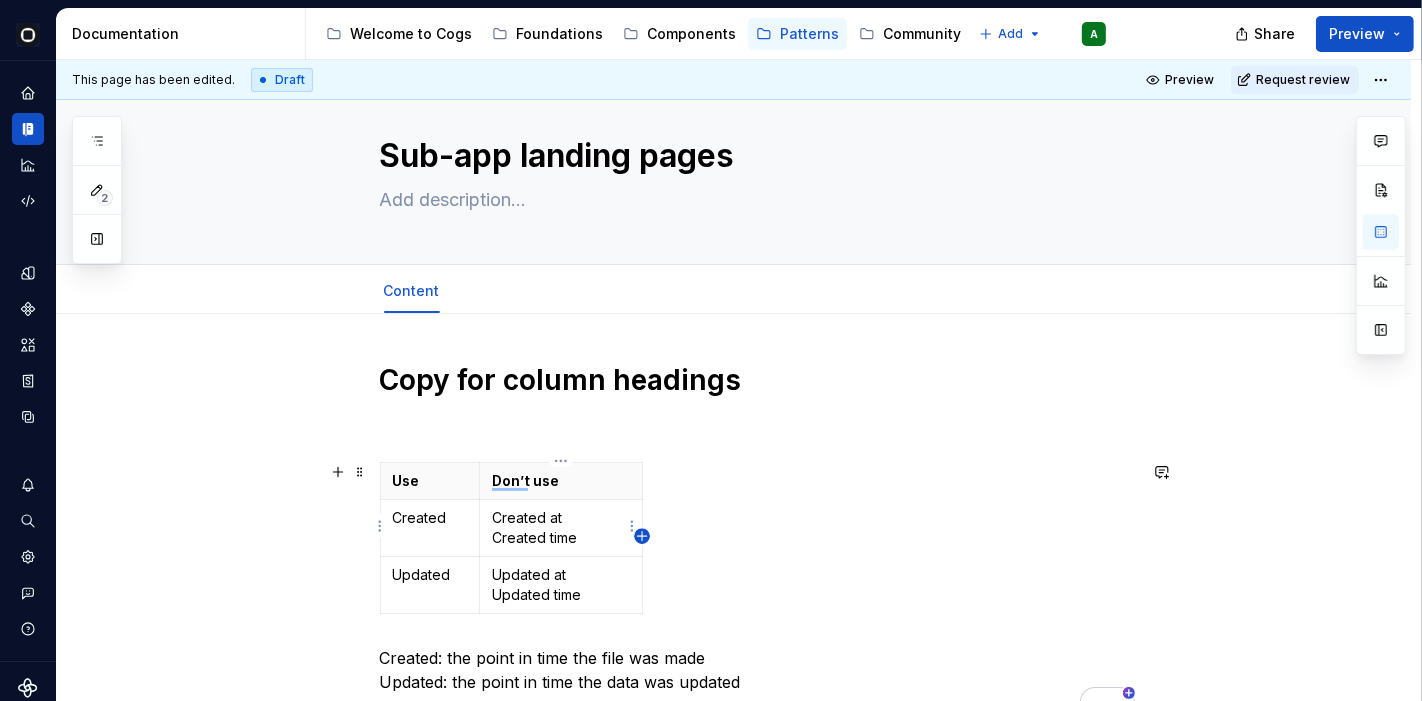 click 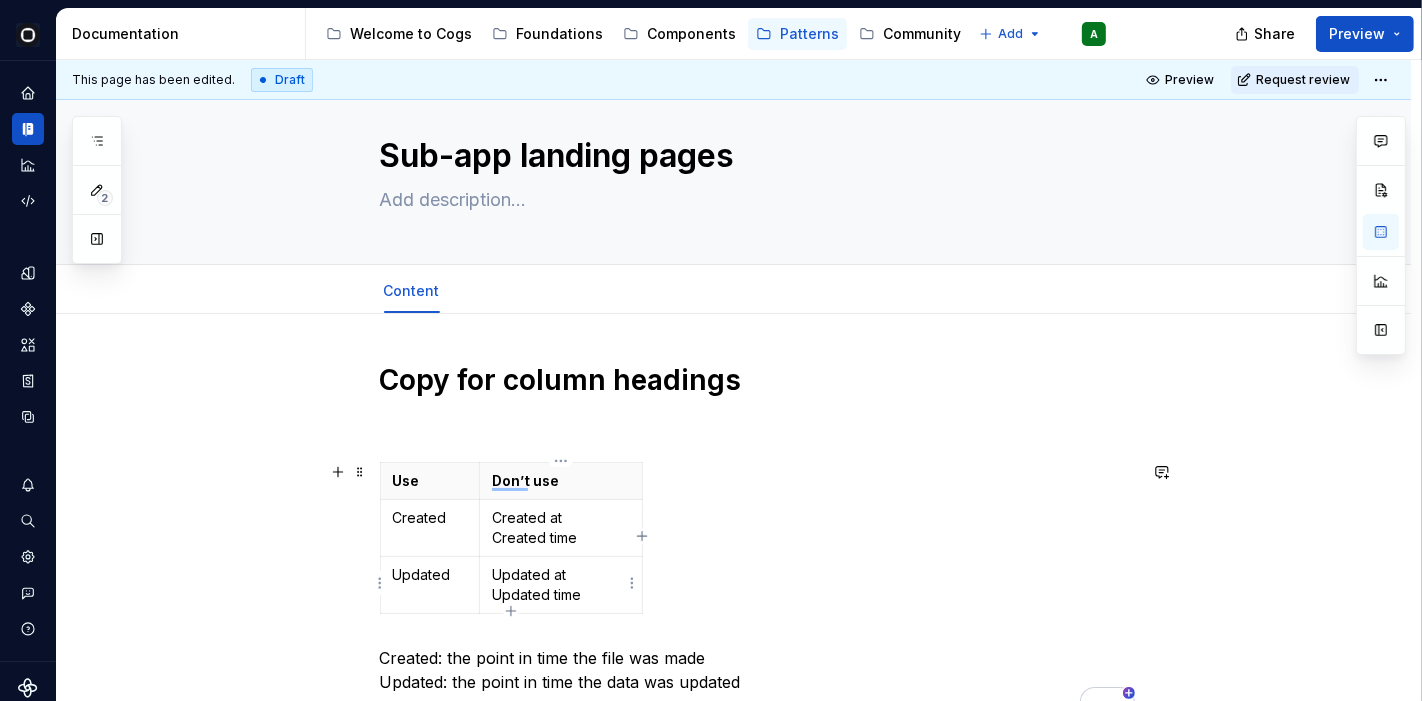 click on "Updated at  Updated time" at bounding box center (560, 585) 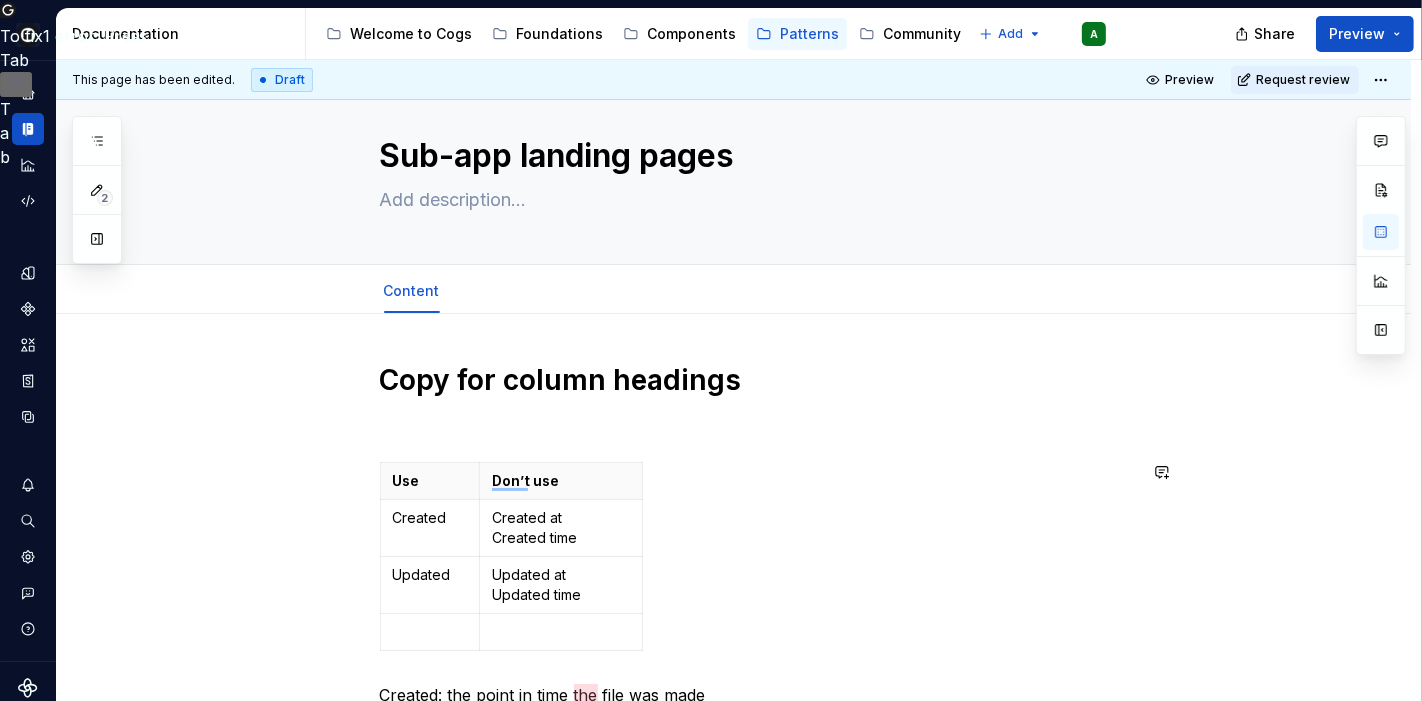scroll, scrollTop: 69, scrollLeft: 0, axis: vertical 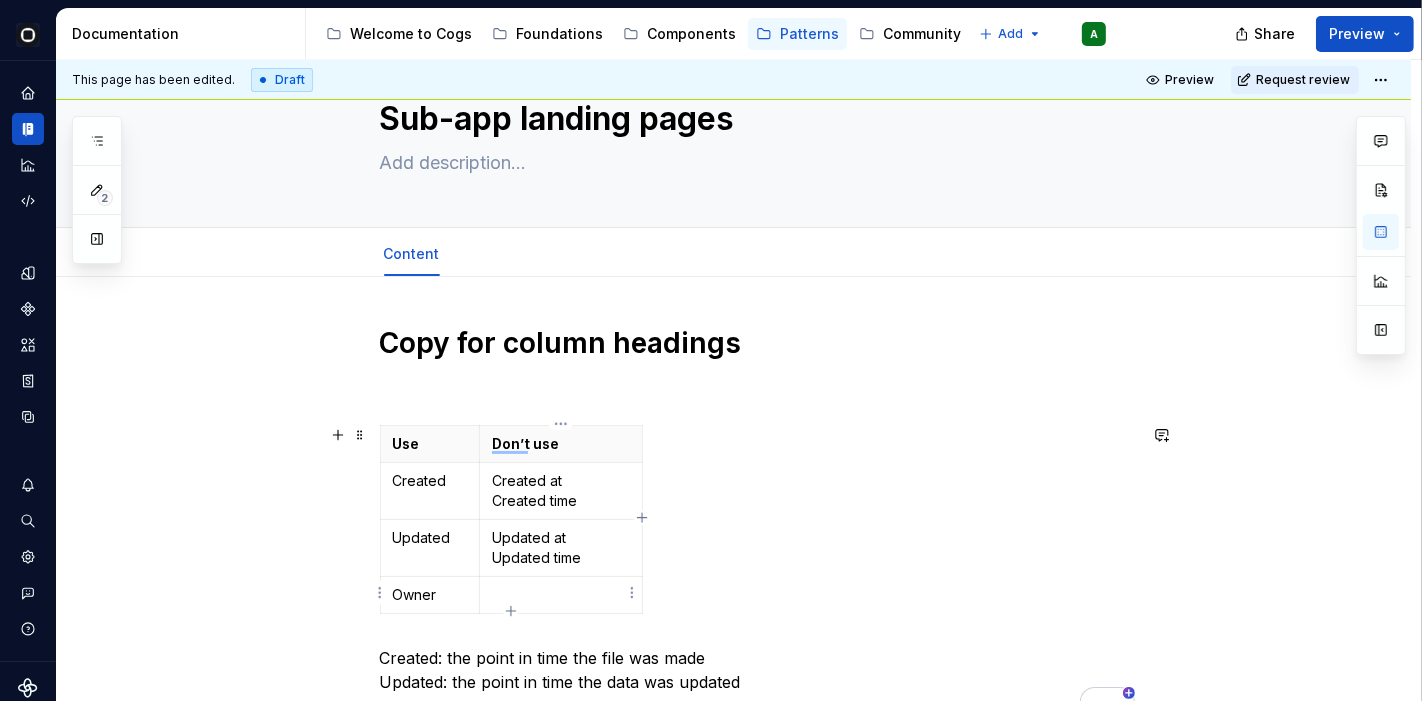 click at bounding box center [560, 595] 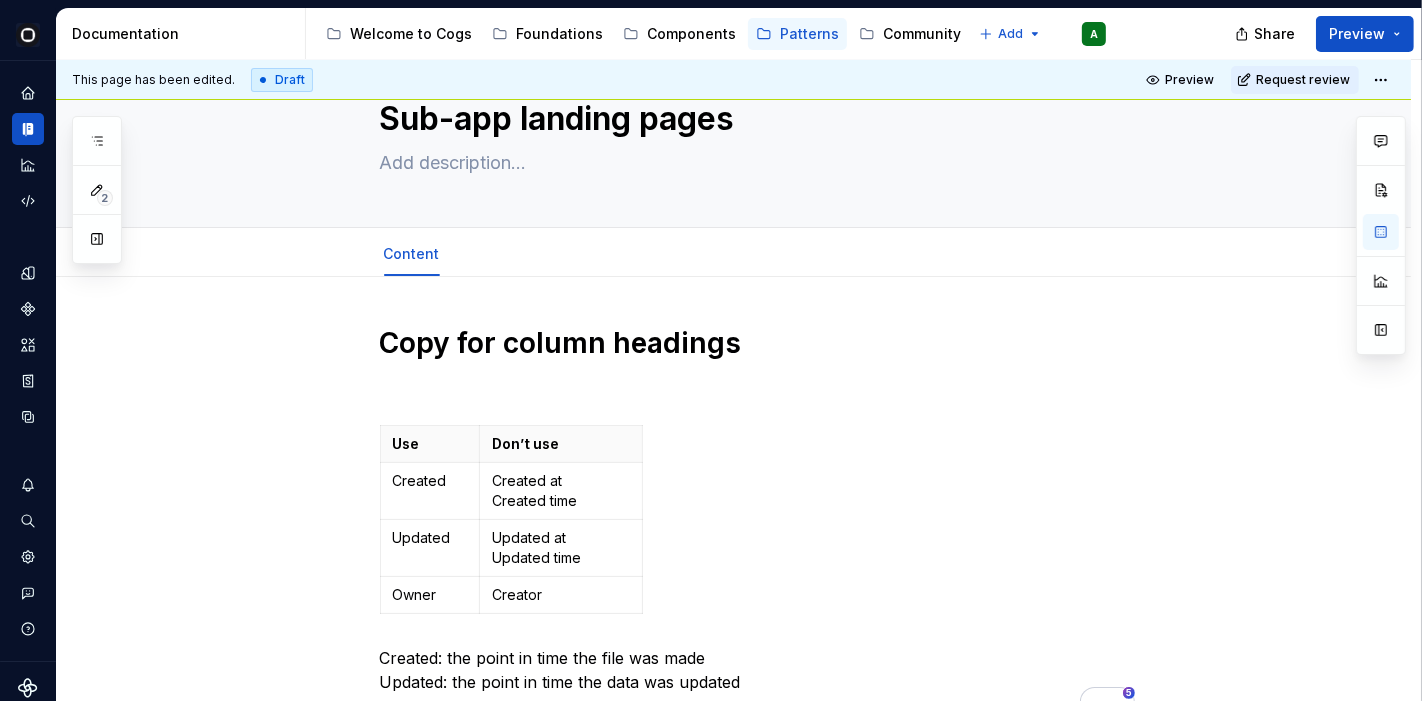 type on "*" 